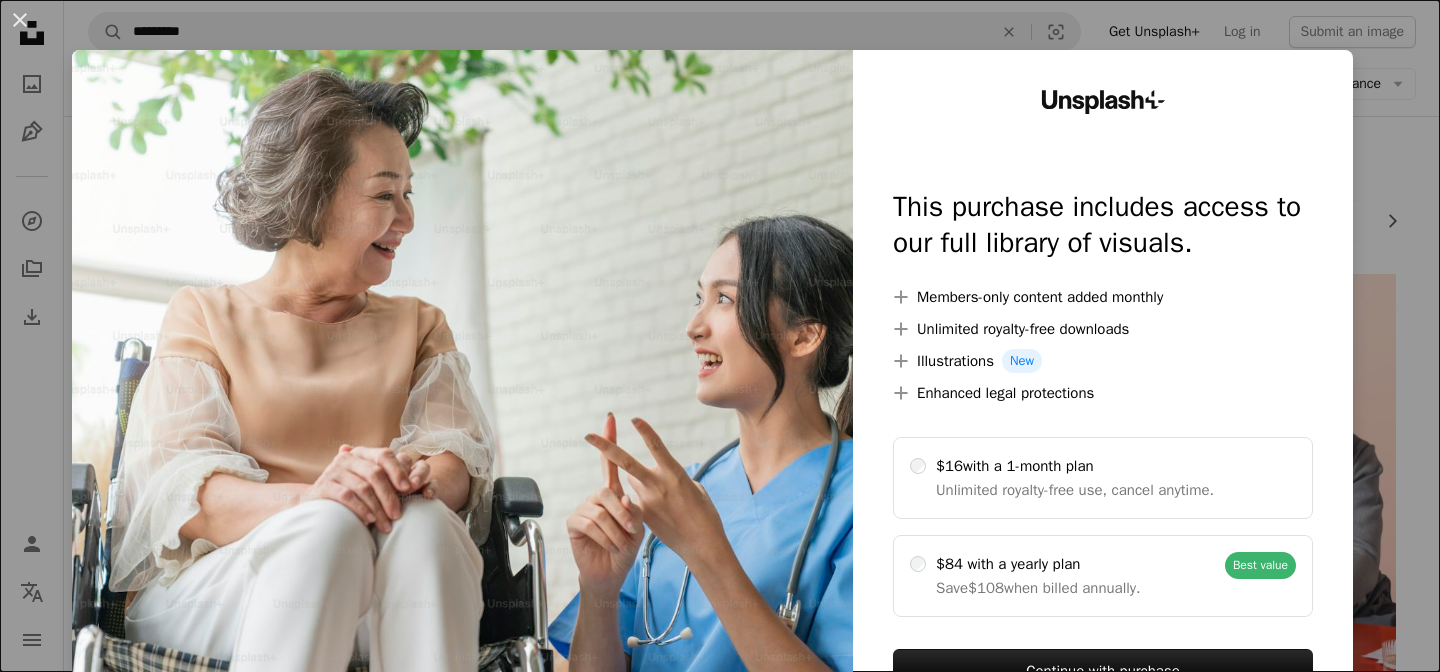 scroll, scrollTop: 0, scrollLeft: 0, axis: both 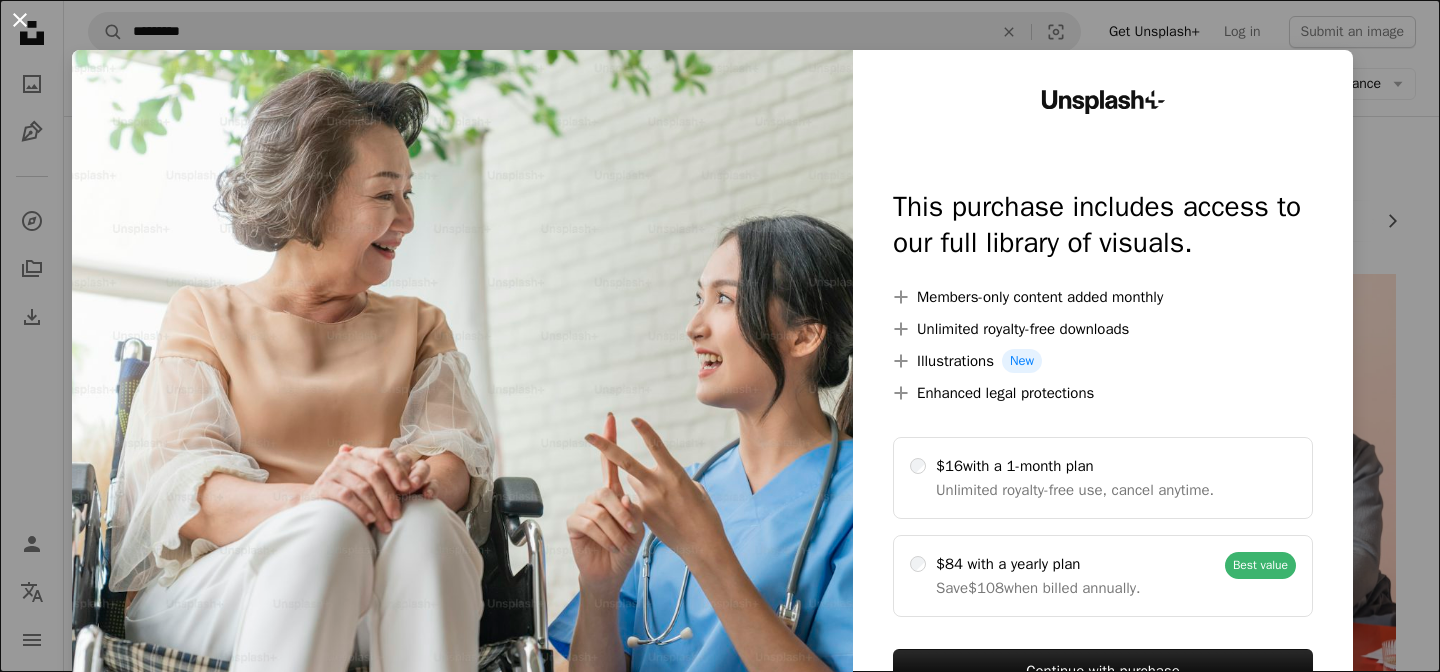click on "An X shape" at bounding box center [20, 20] 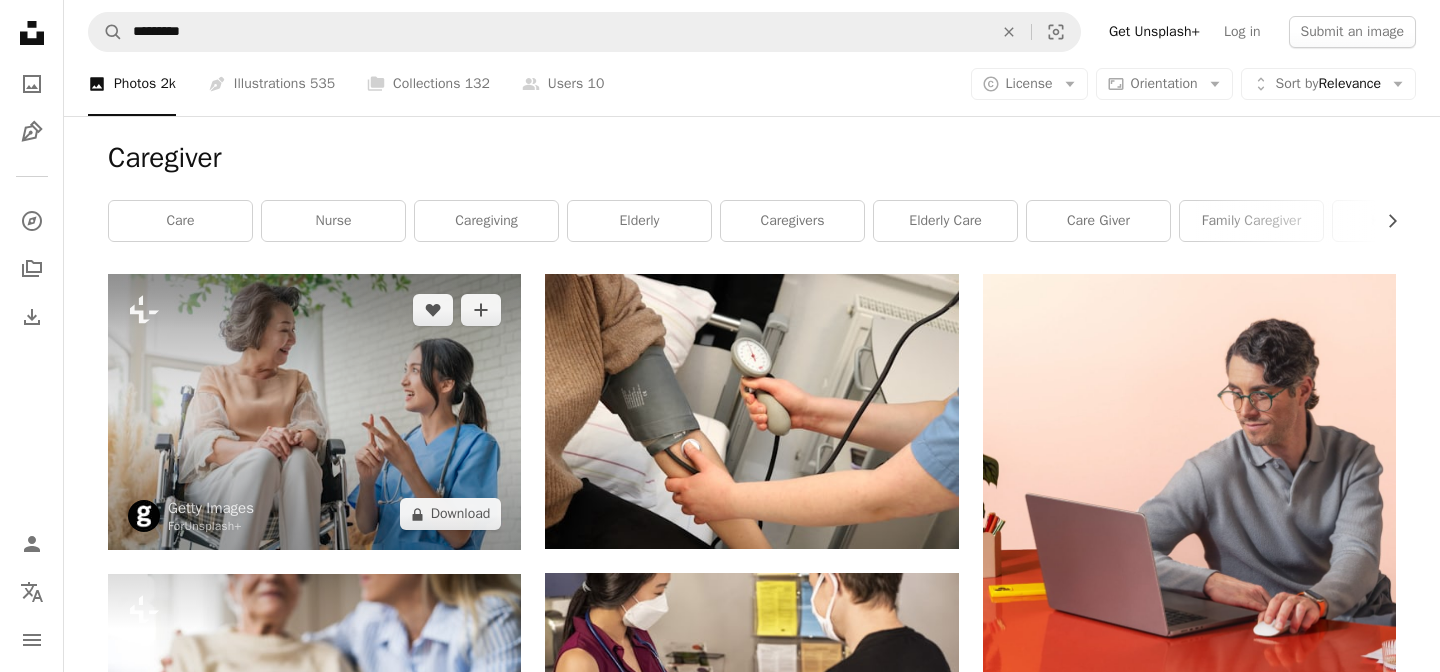click at bounding box center [314, 412] 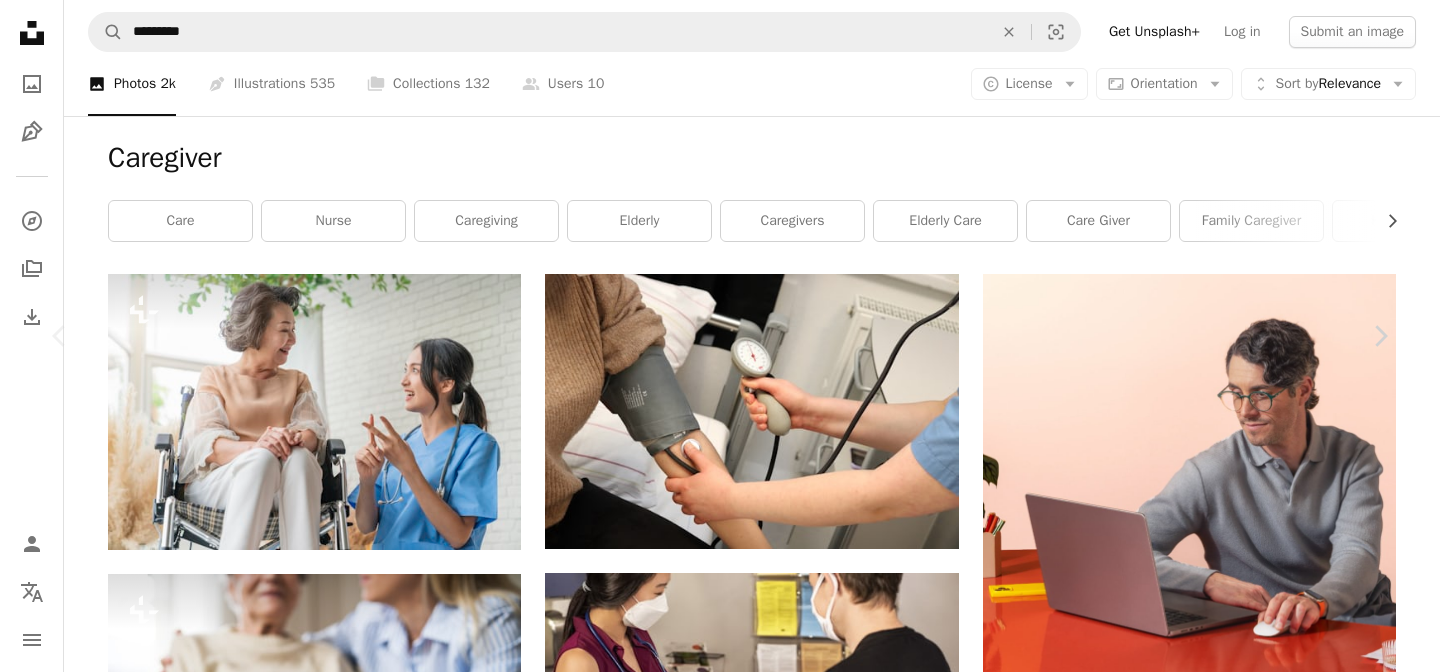 scroll, scrollTop: 16, scrollLeft: 0, axis: vertical 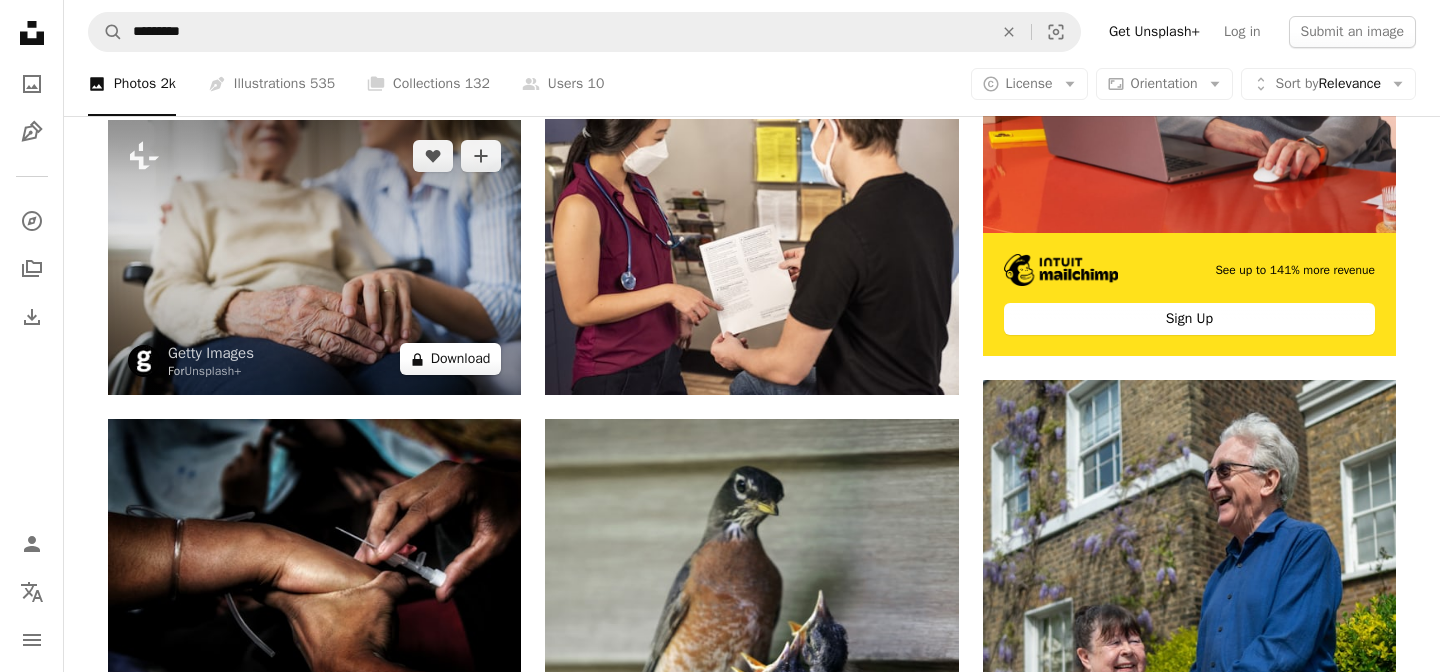 click on "A lock   Download" at bounding box center [451, 359] 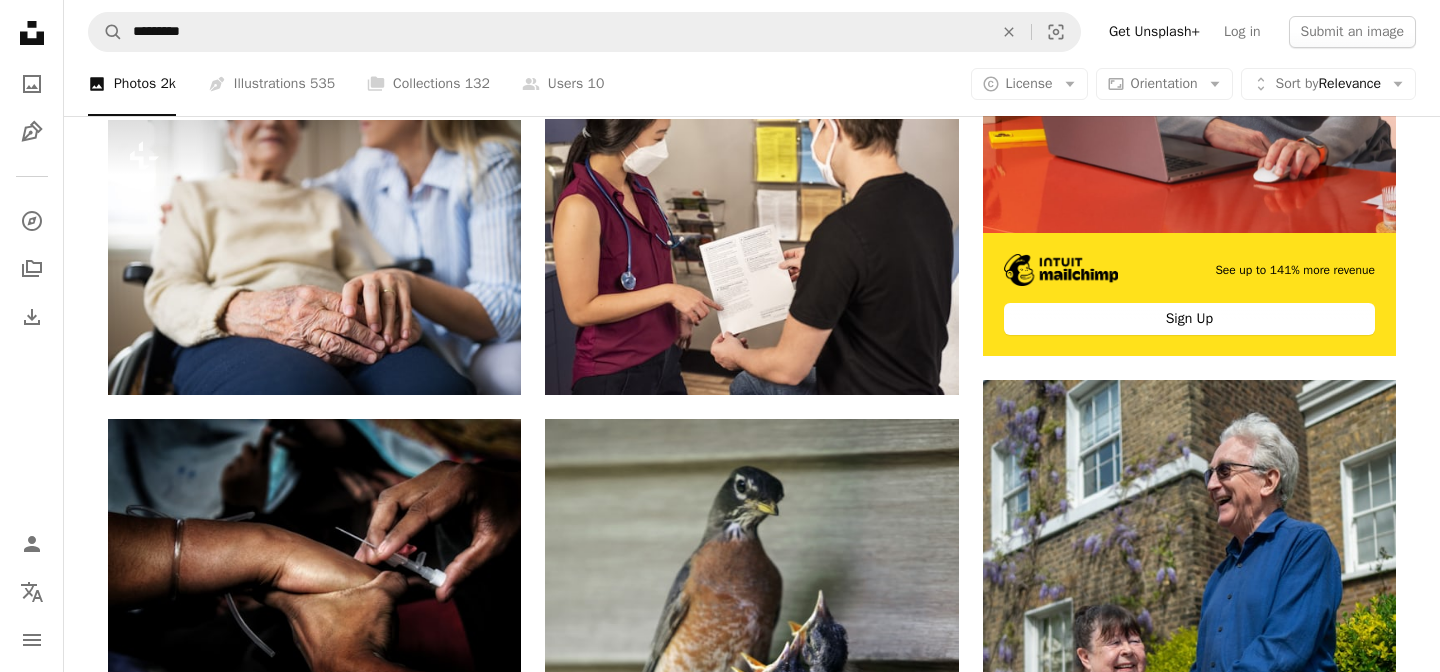 click on "An X shape" at bounding box center (20, 20) 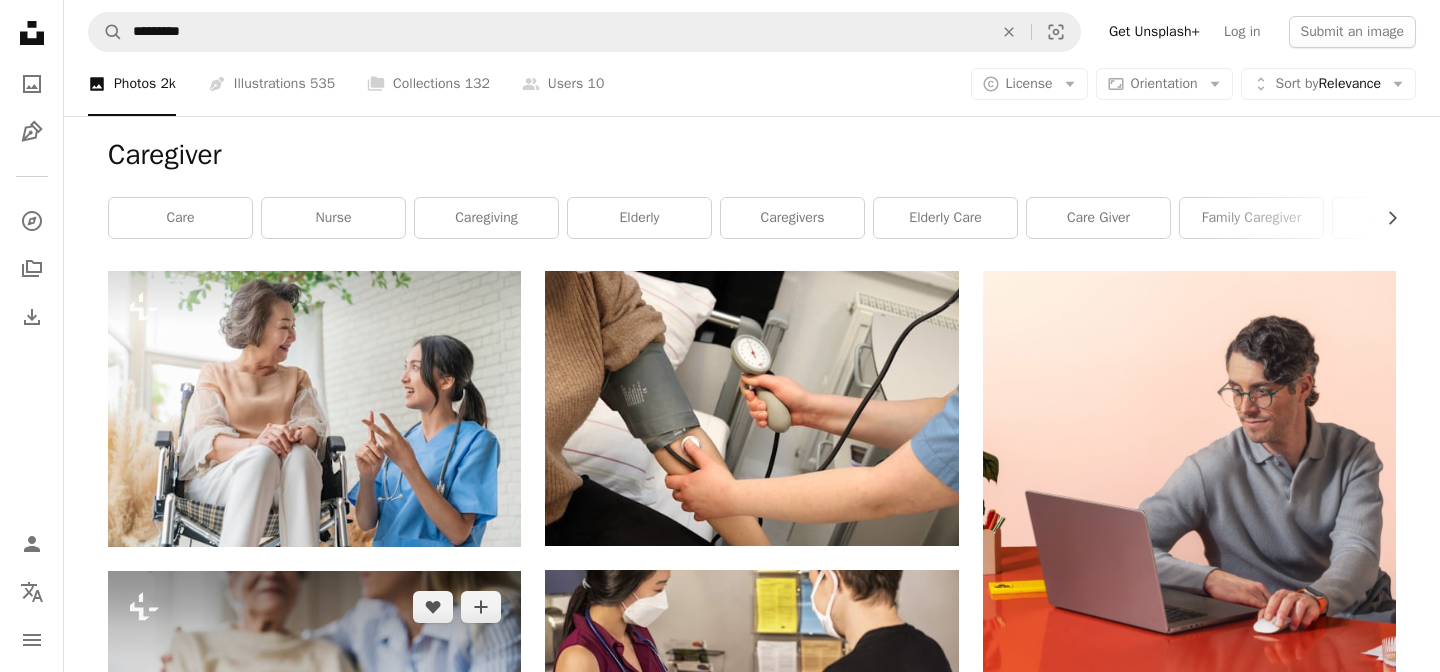 scroll, scrollTop: 0, scrollLeft: 0, axis: both 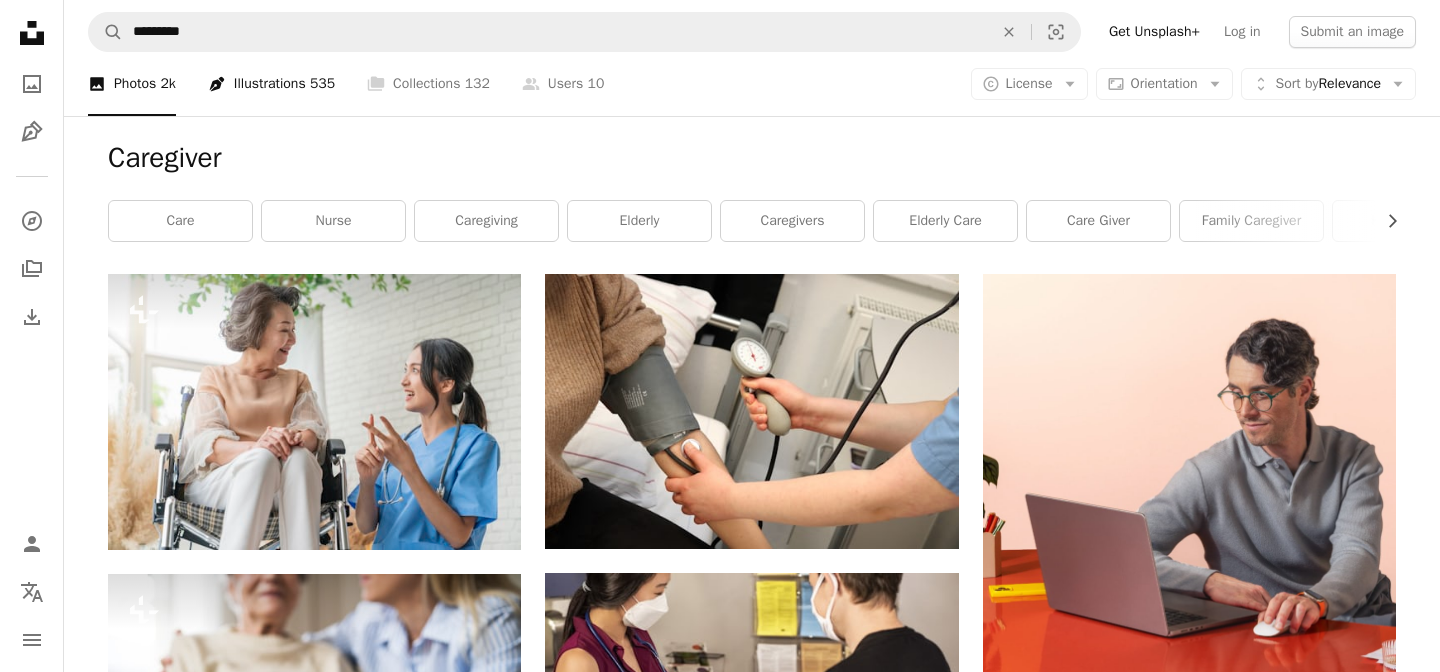 click on "Pen Tool Illustrations   535" at bounding box center [271, 84] 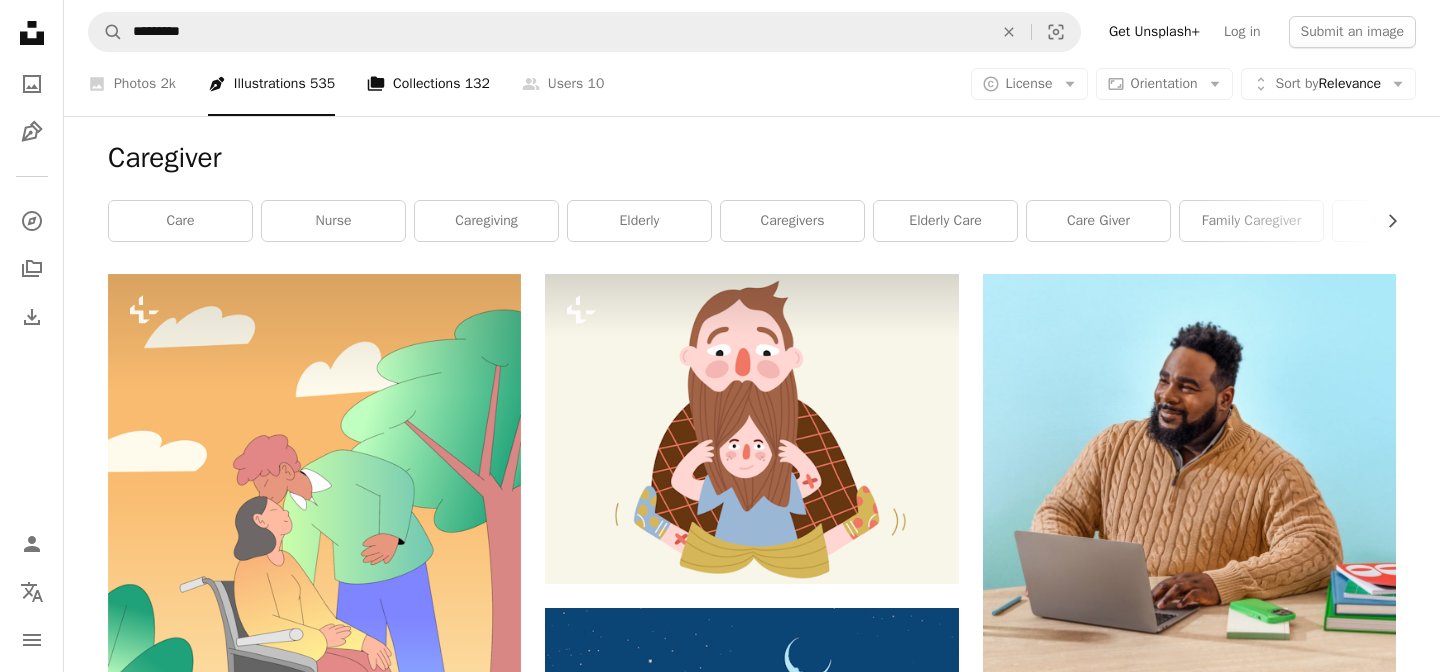 click on "A stack of folders Collections   132" at bounding box center (428, 84) 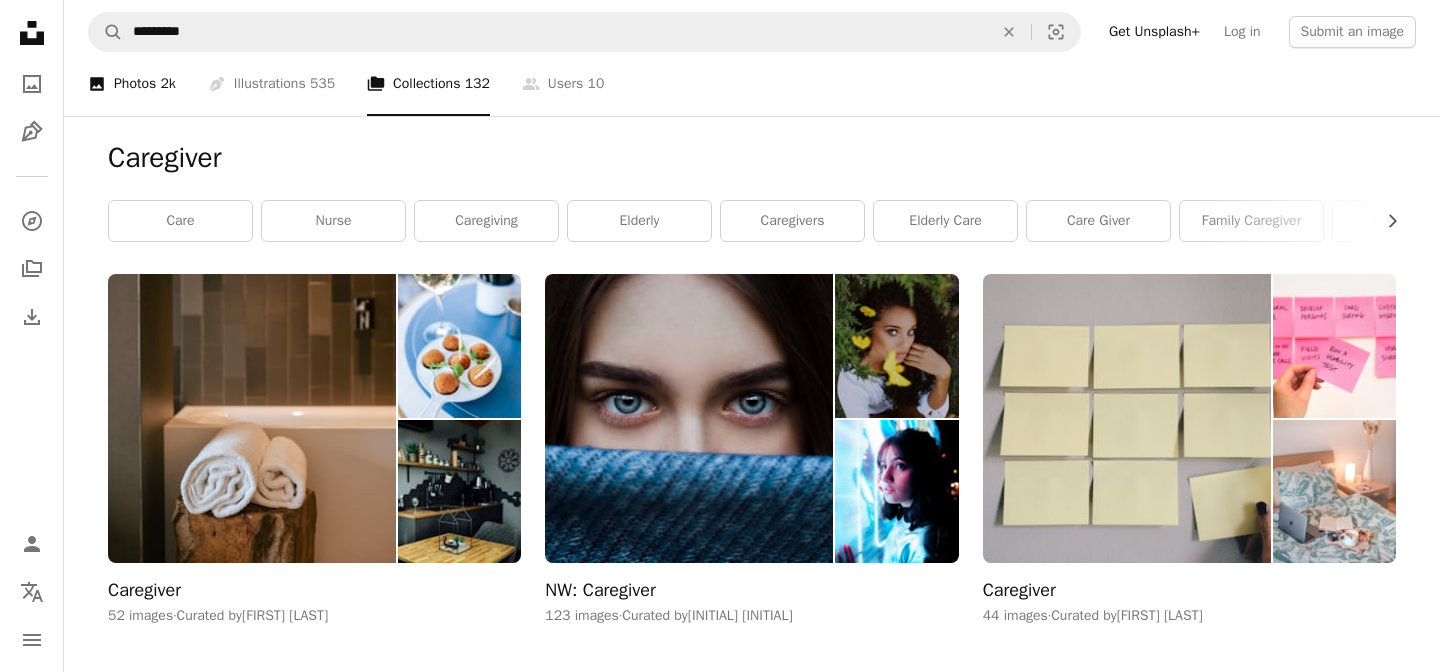 click on "A photo Photos   2k" at bounding box center (132, 84) 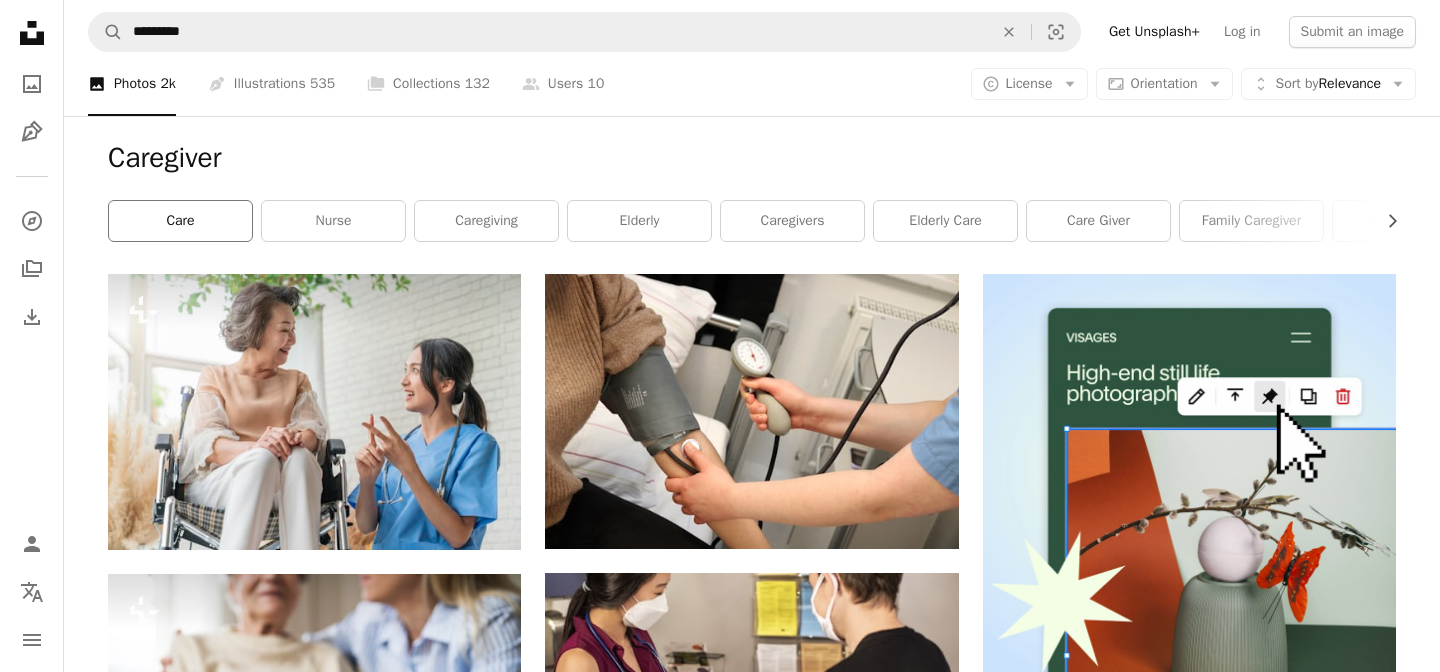 click on "care" at bounding box center (180, 221) 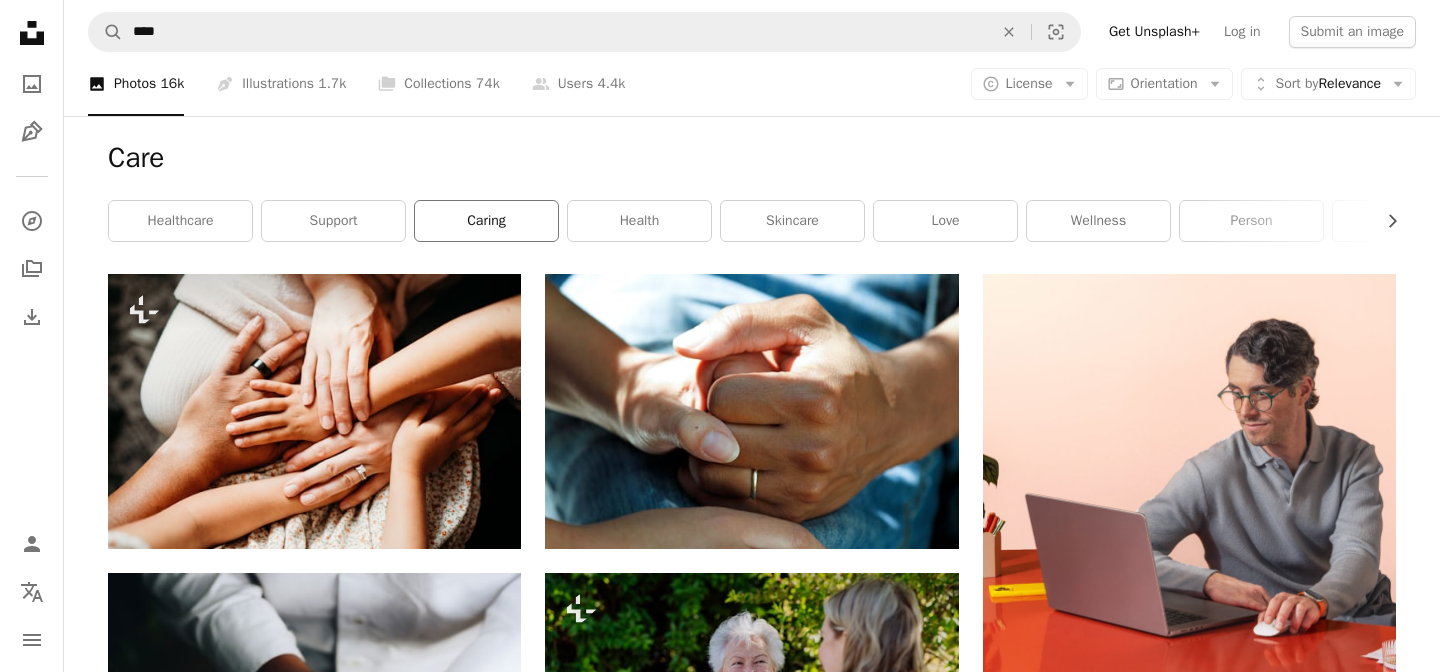 click on "caring" at bounding box center (486, 221) 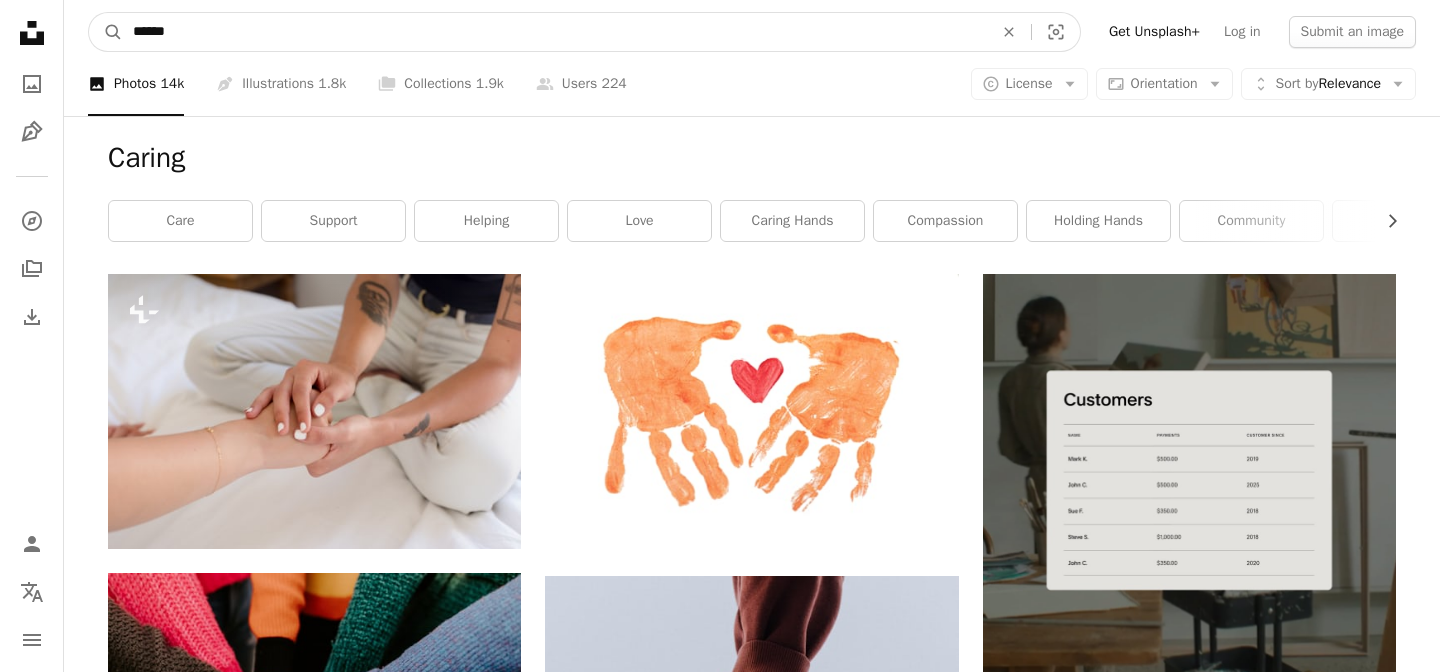 drag, startPoint x: 178, startPoint y: 33, endPoint x: 123, endPoint y: 33, distance: 55 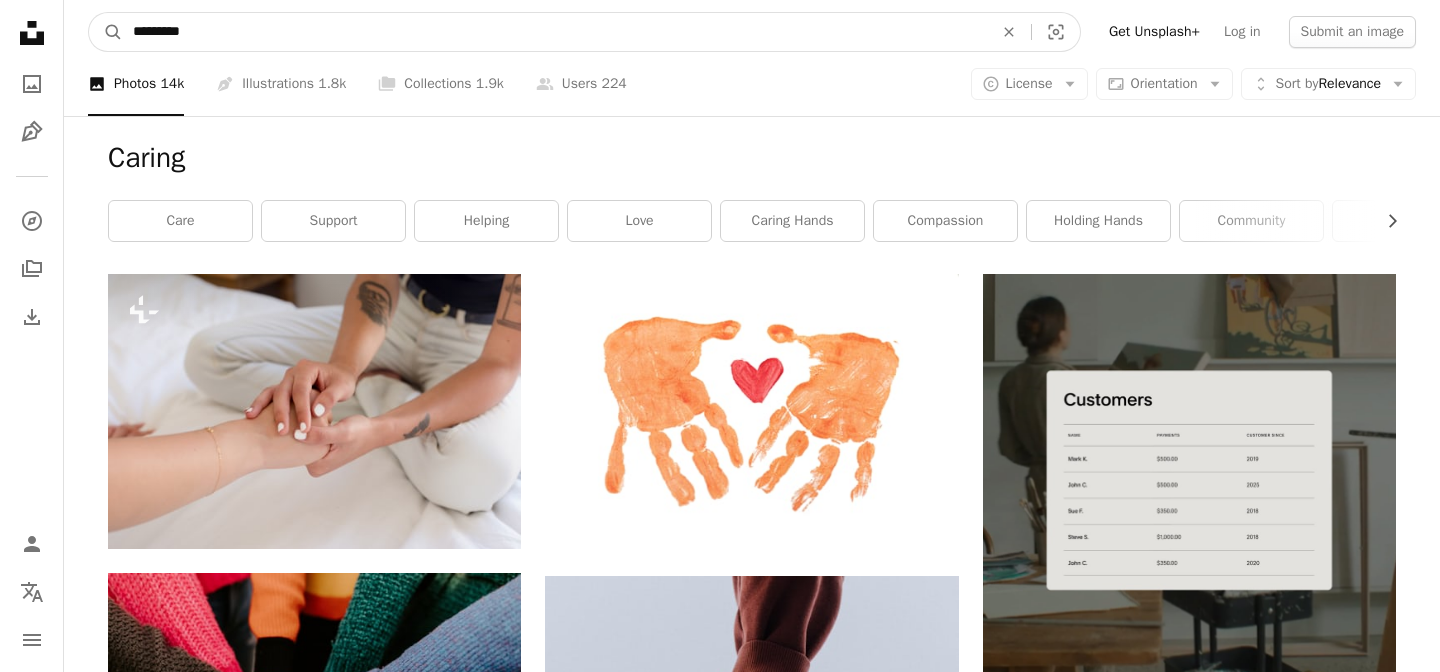 type on "*********" 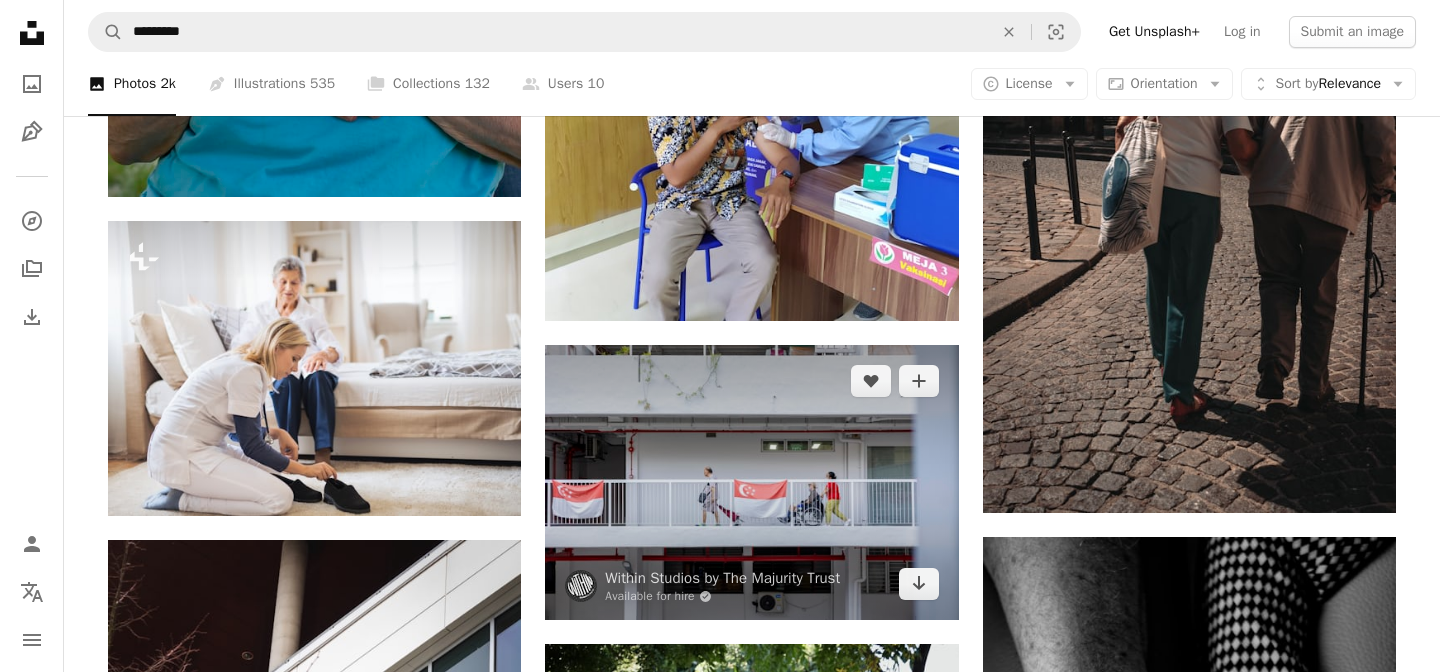 scroll, scrollTop: 1592, scrollLeft: 0, axis: vertical 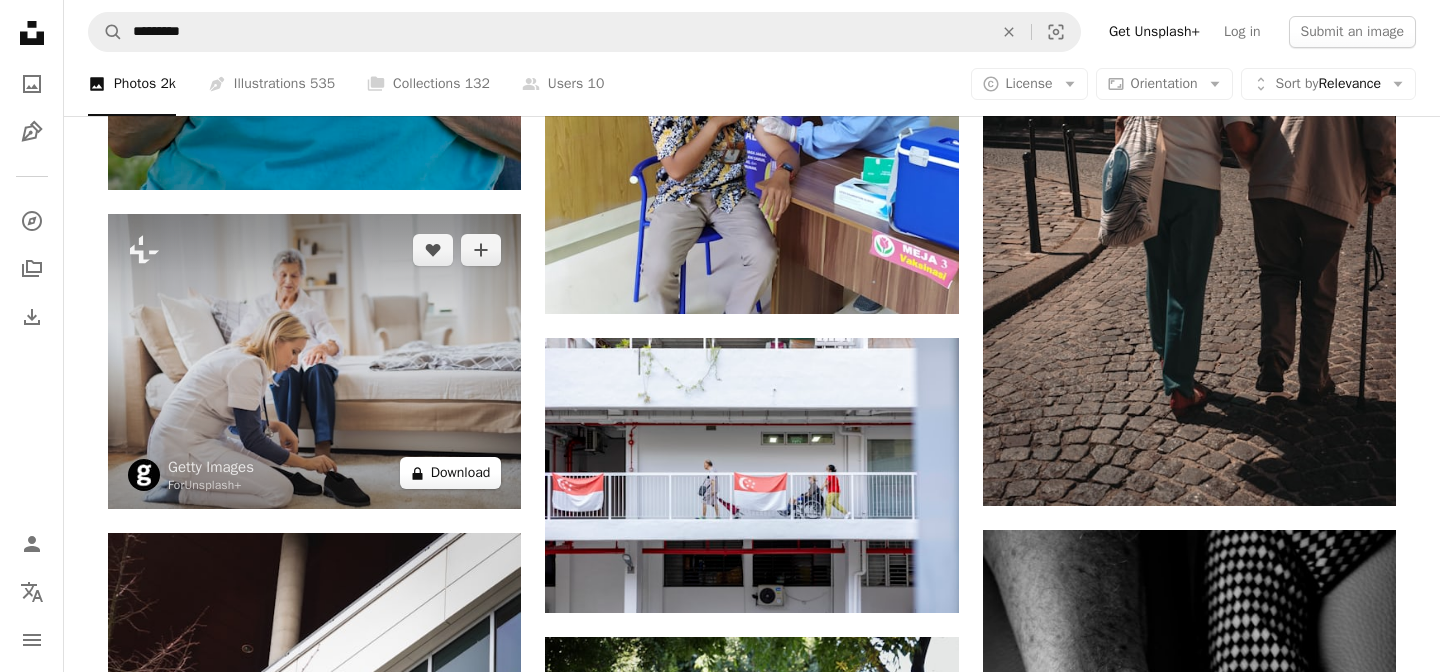 click on "A lock   Download" at bounding box center (451, 473) 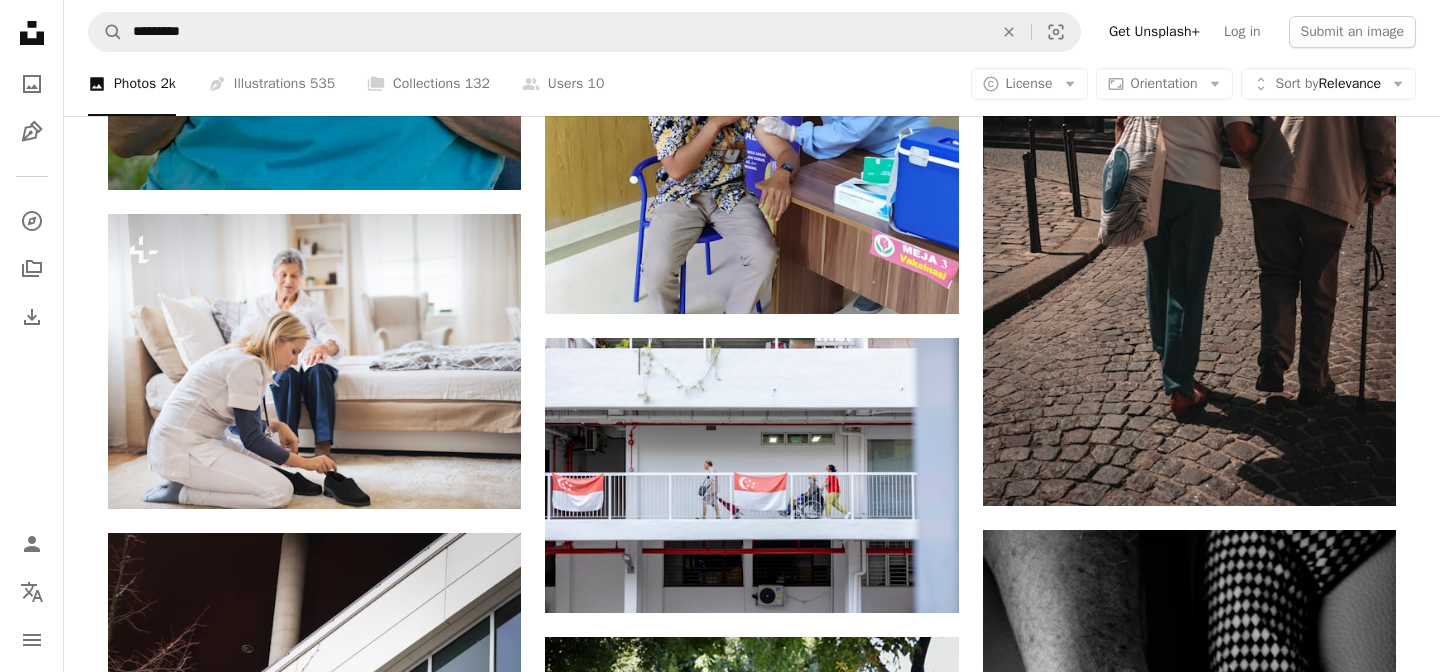 scroll, scrollTop: 143, scrollLeft: 0, axis: vertical 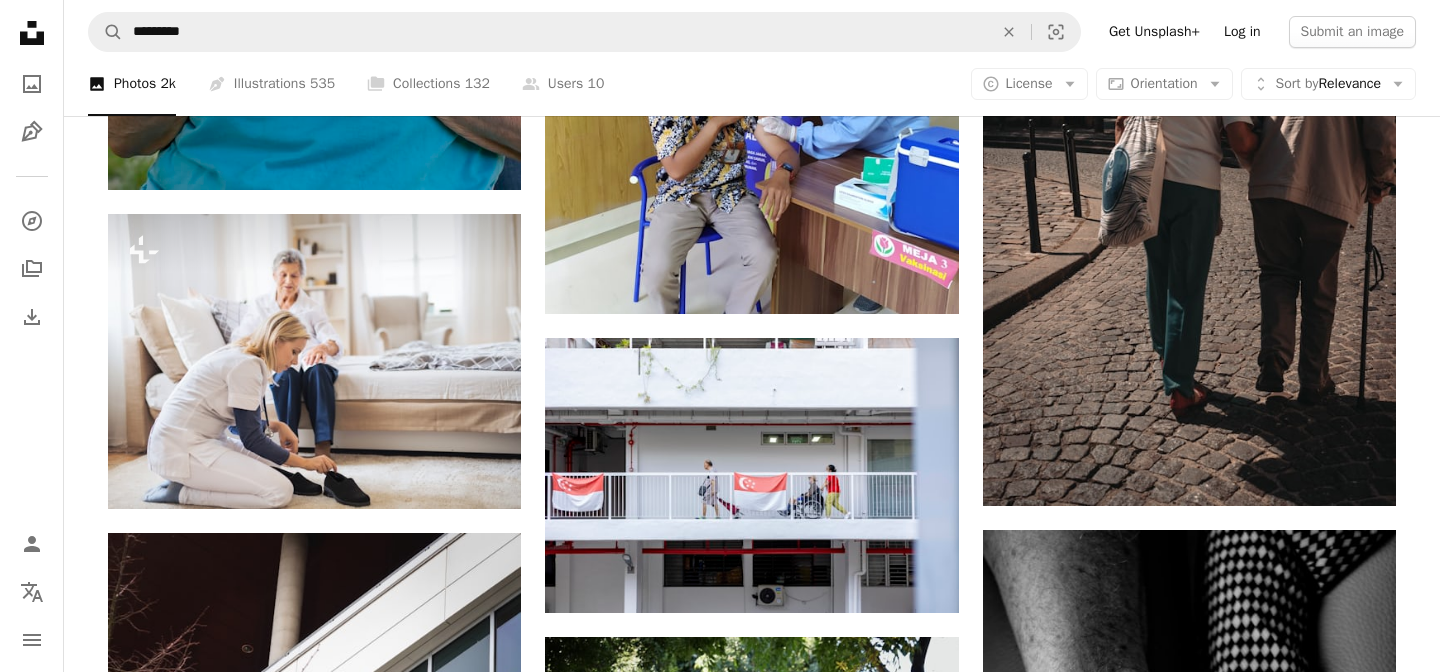click on "Log in" at bounding box center [1242, 32] 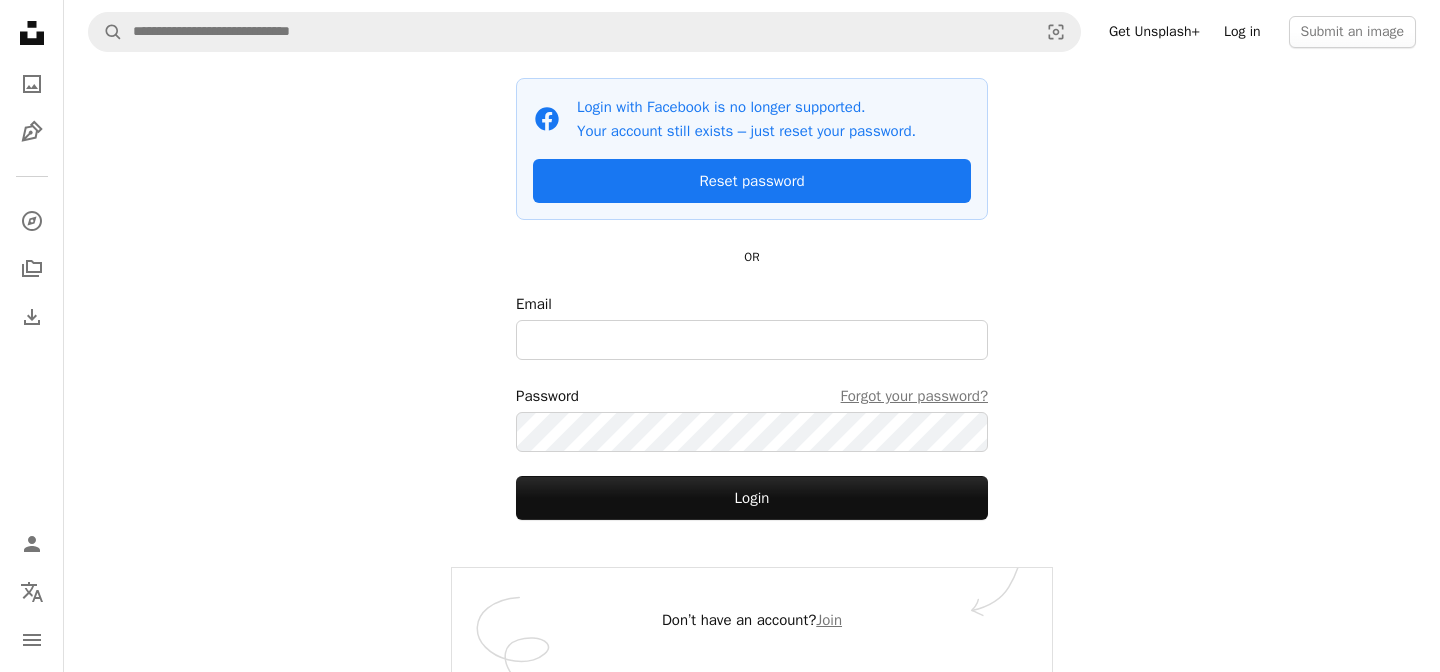 scroll, scrollTop: 0, scrollLeft: 0, axis: both 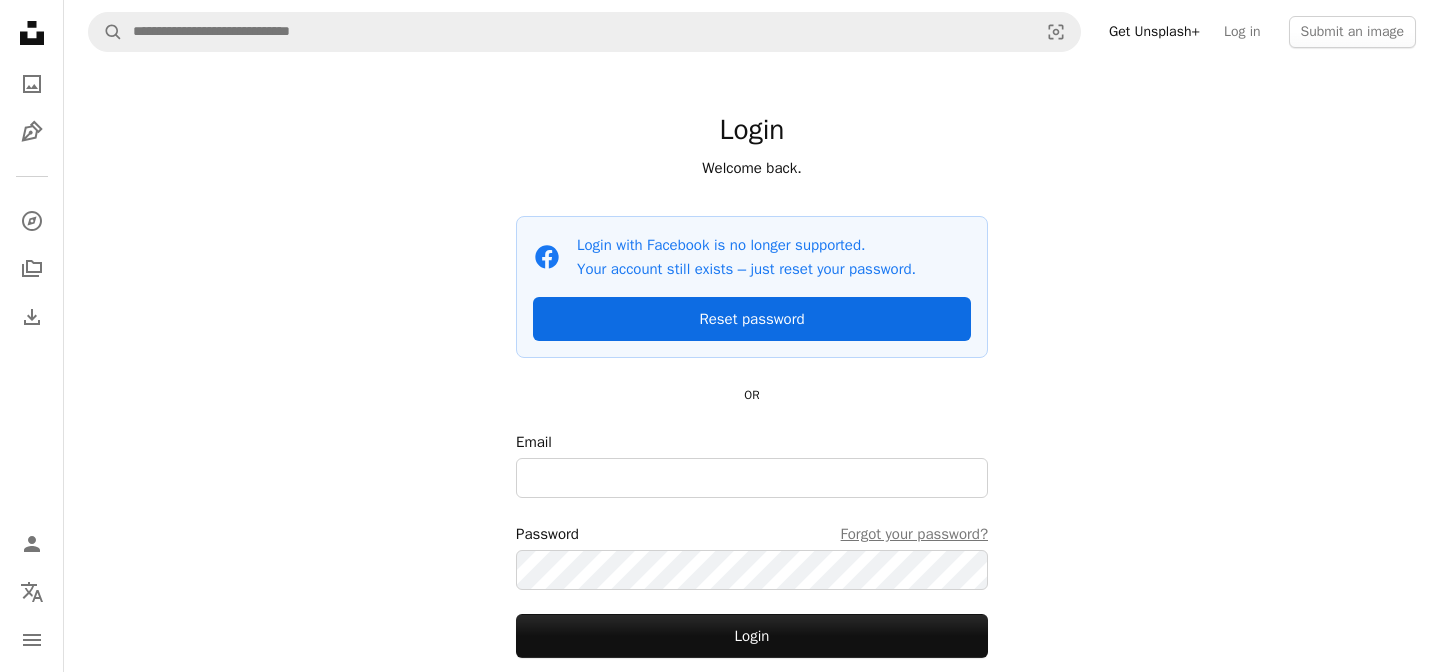 click on "Reset password" at bounding box center [752, 319] 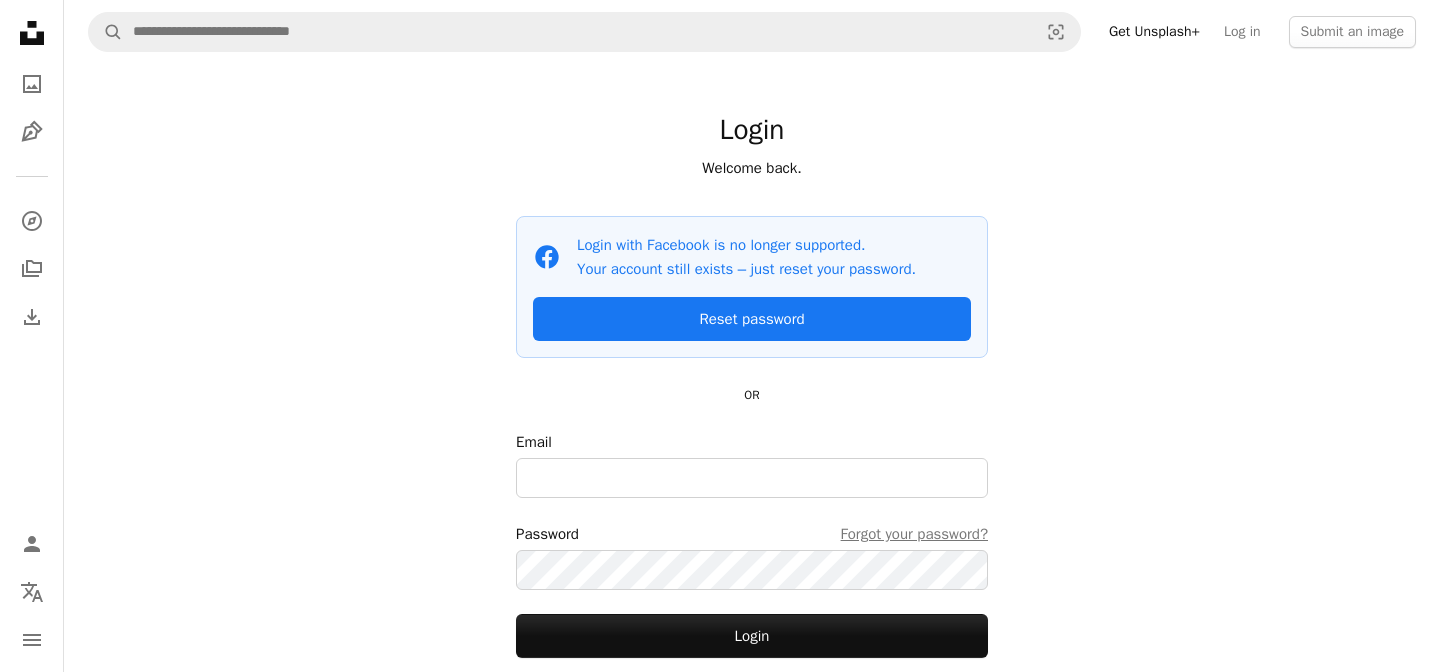 click on "Get Unsplash+" at bounding box center [1154, 32] 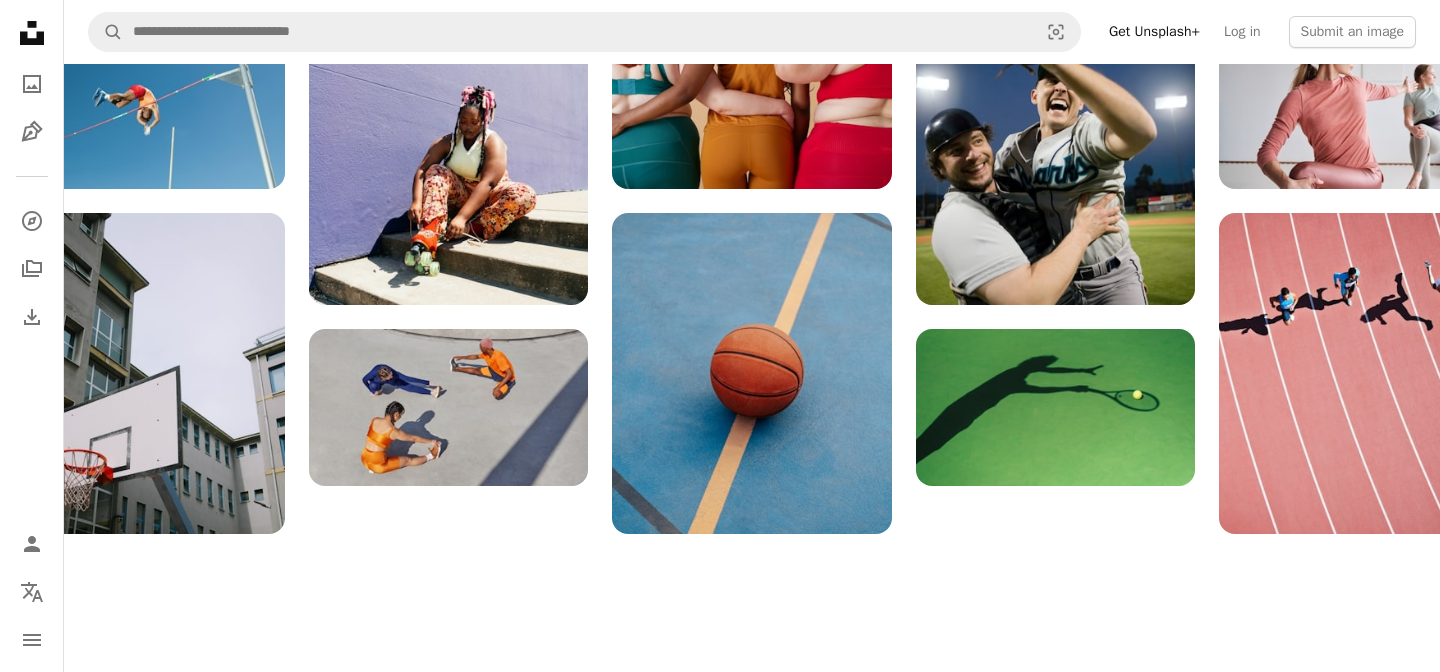 scroll, scrollTop: 1928, scrollLeft: 0, axis: vertical 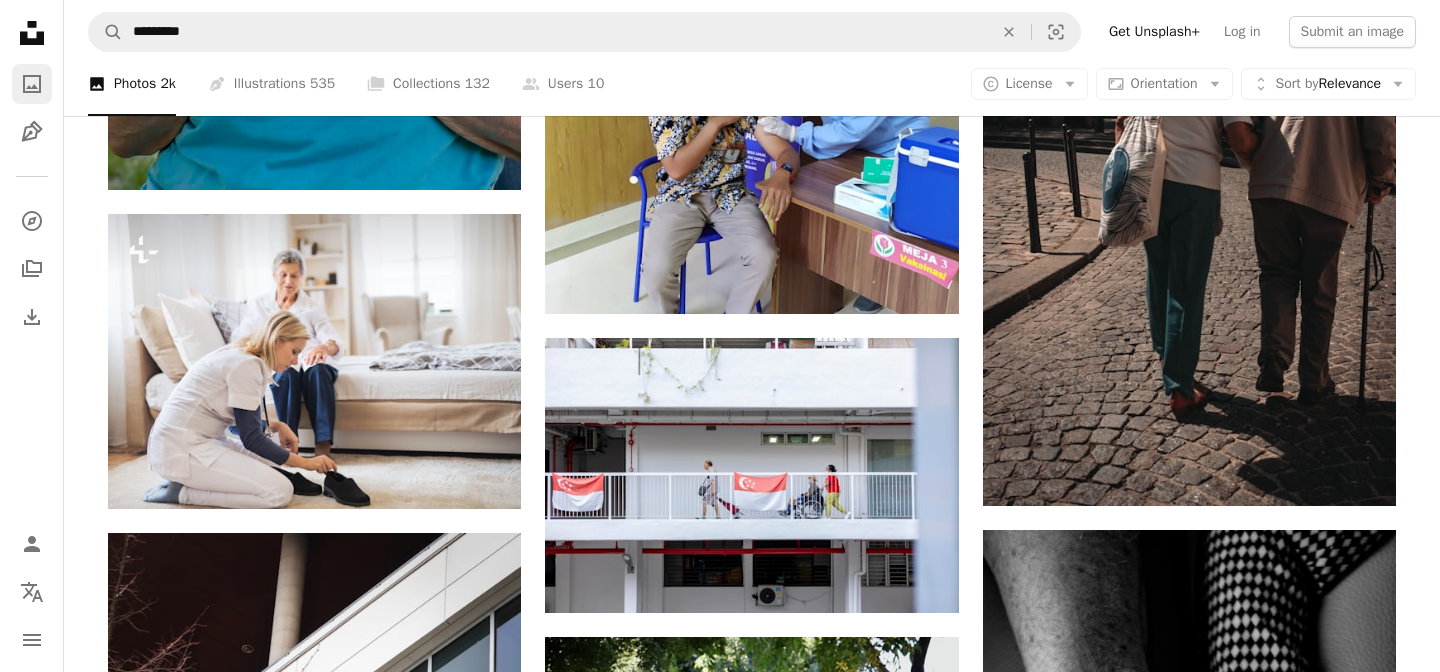 click on "A photo" 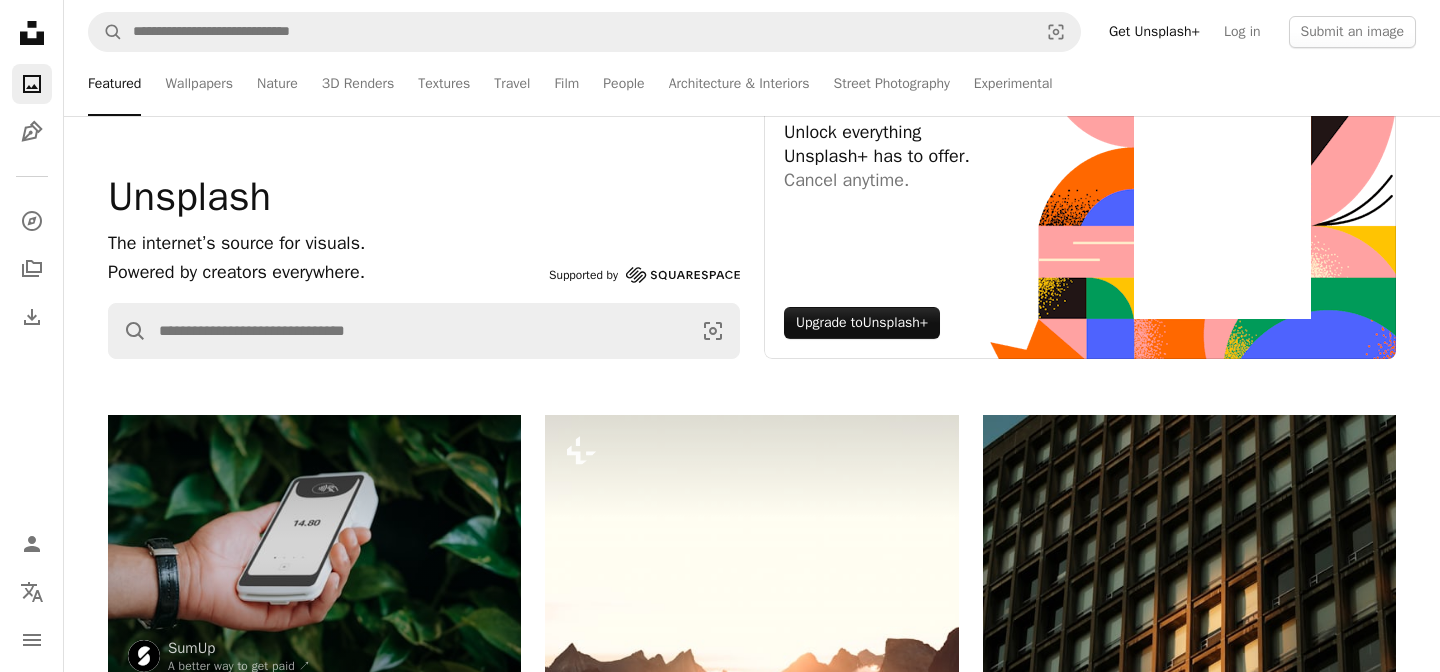 scroll, scrollTop: 67, scrollLeft: 0, axis: vertical 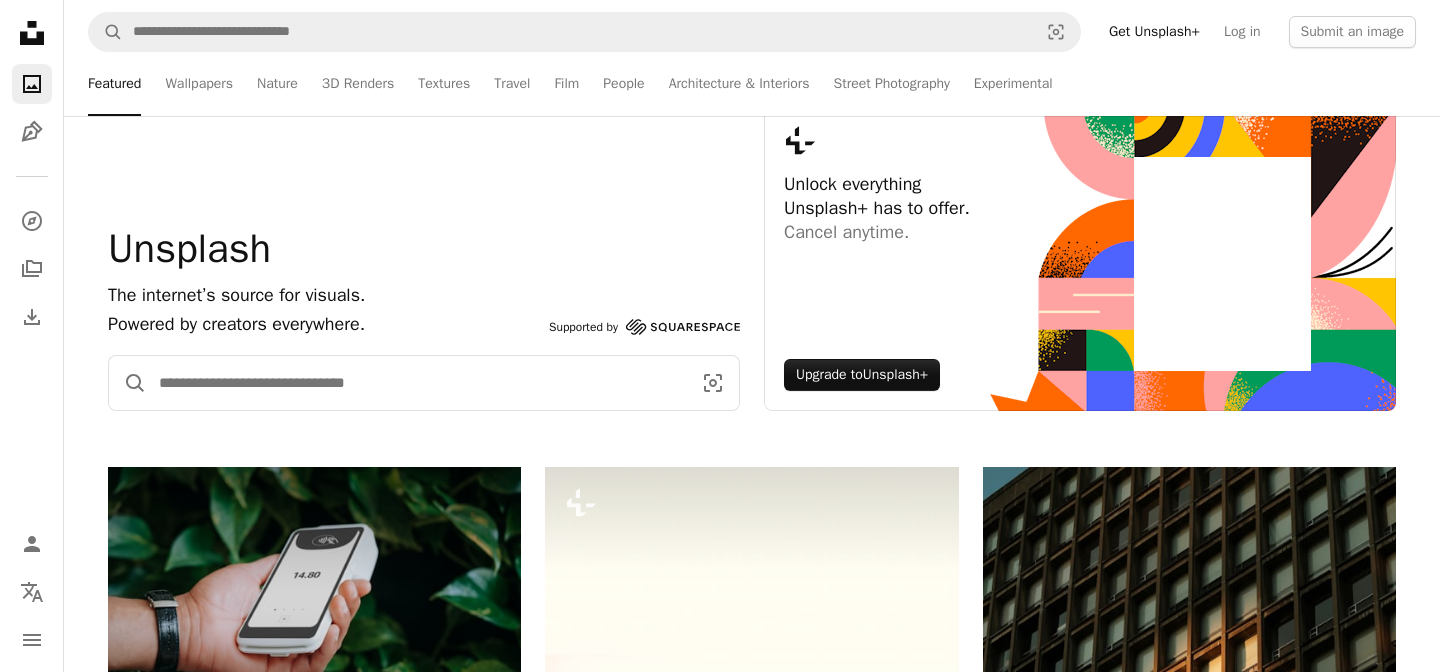 click at bounding box center (417, 383) 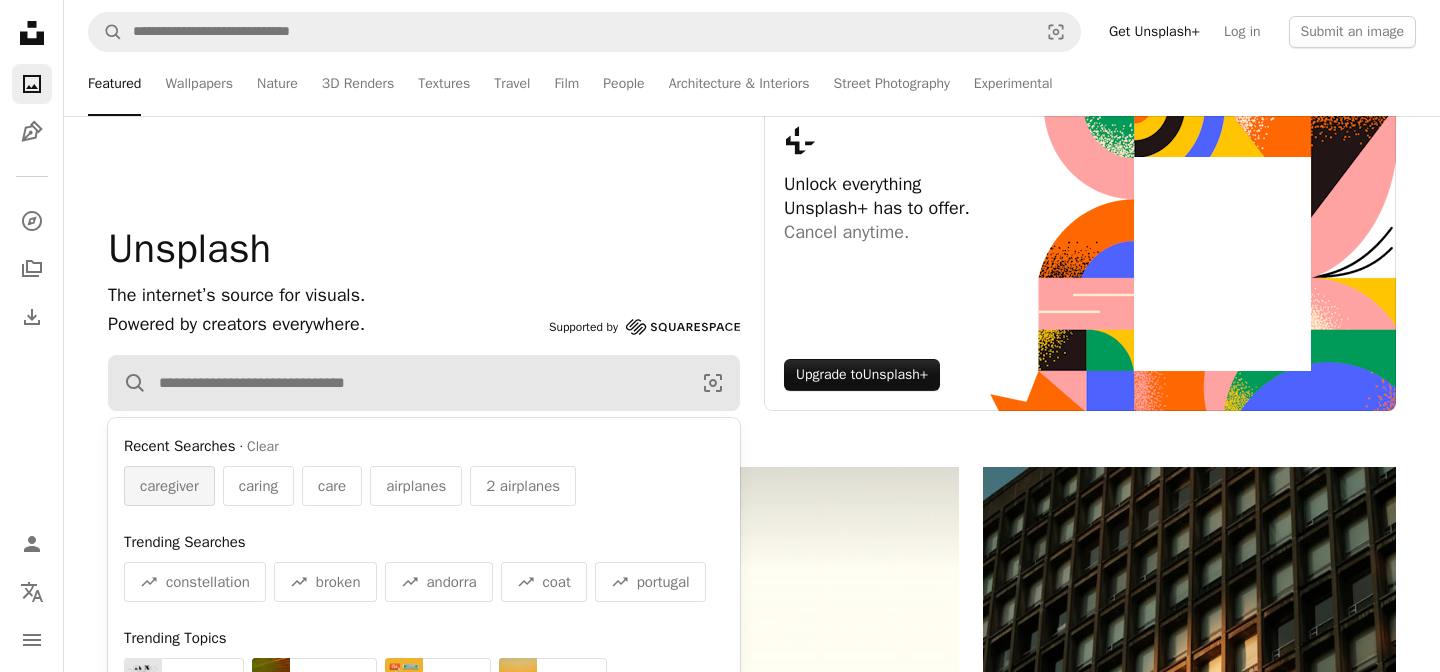 click on "caregiver" at bounding box center (169, 486) 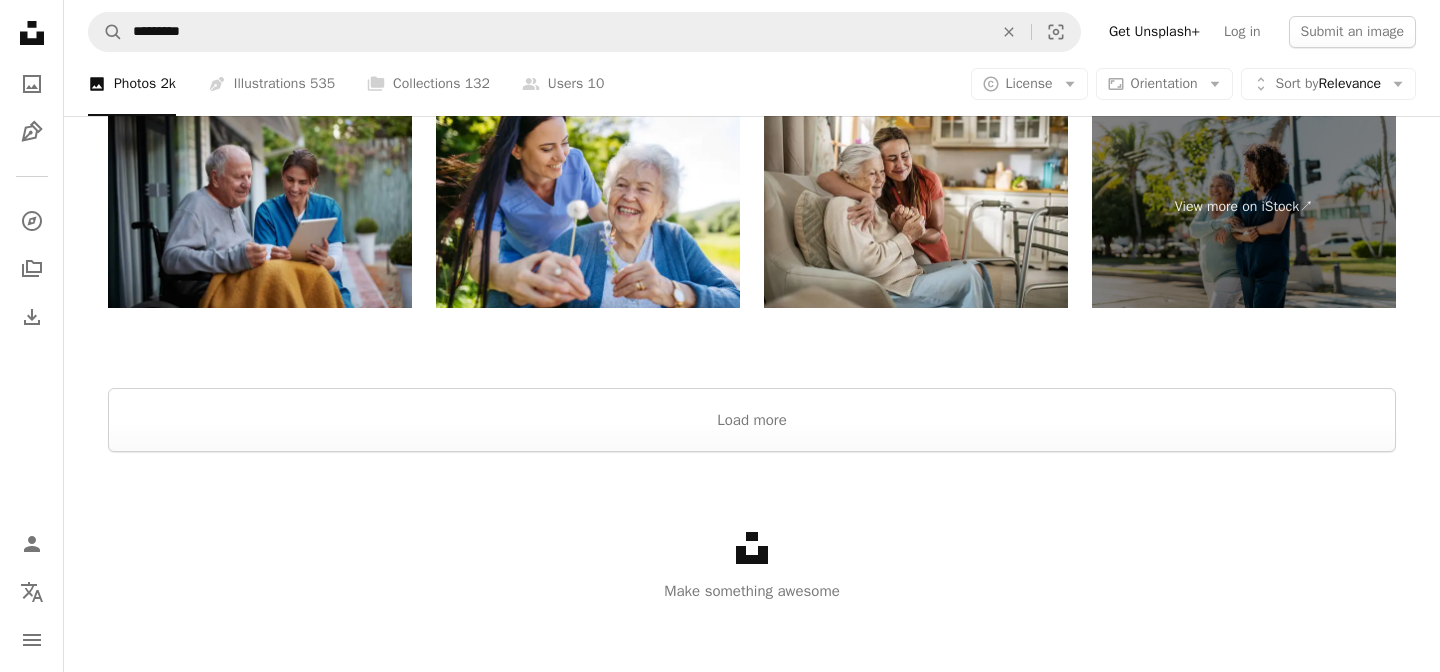 scroll, scrollTop: 3883, scrollLeft: 0, axis: vertical 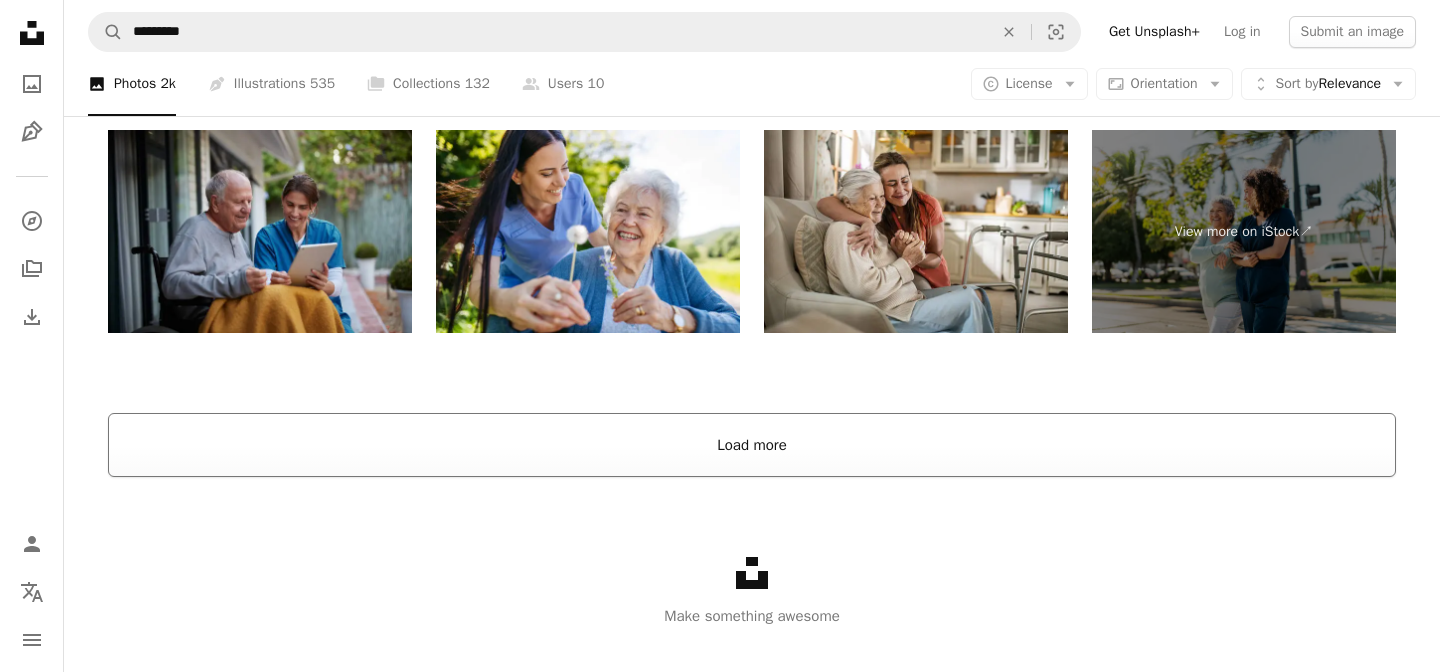 click on "Load more" at bounding box center (752, 445) 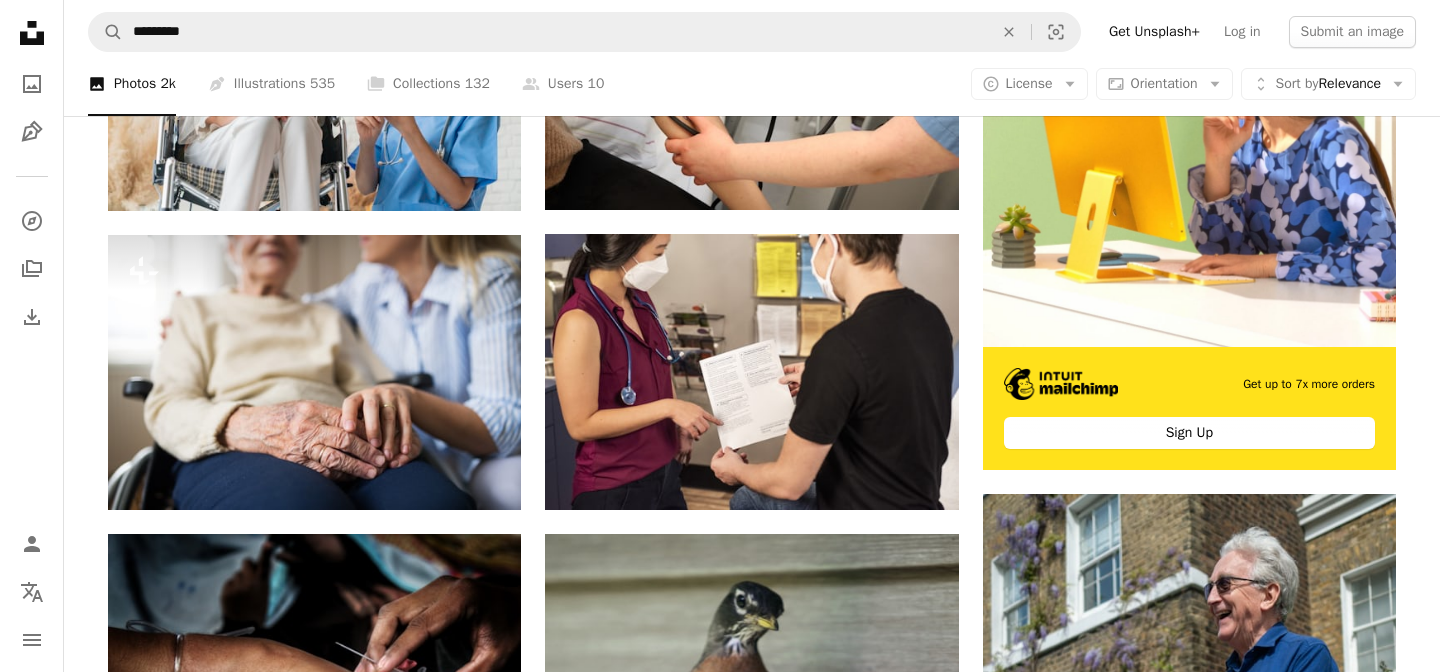 scroll, scrollTop: 0, scrollLeft: 0, axis: both 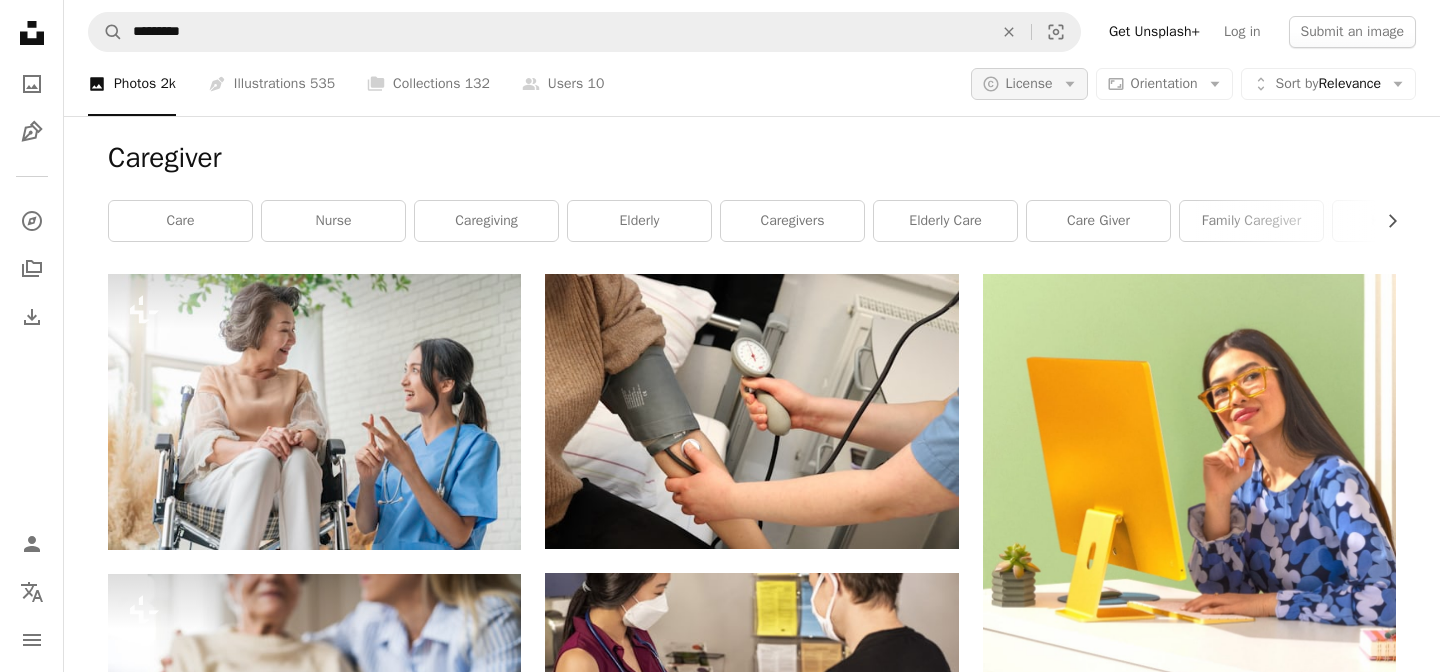 click 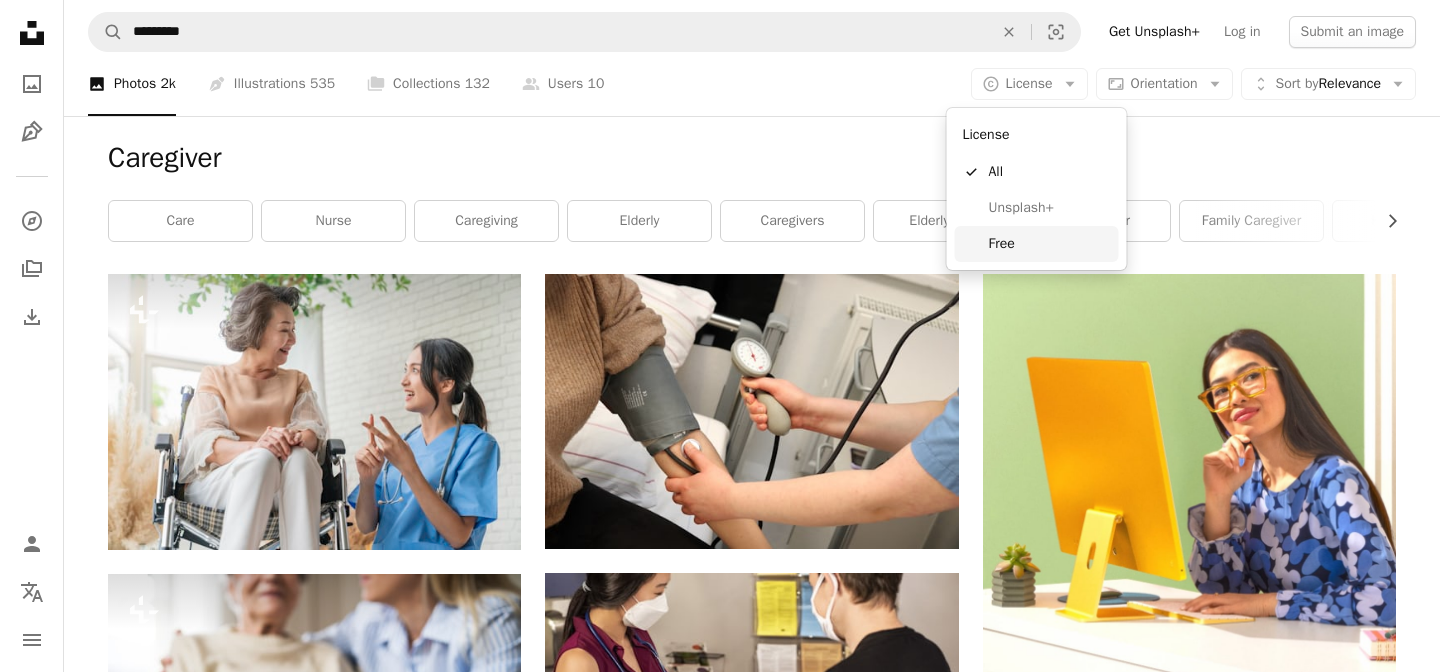 click on "Free" at bounding box center (1050, 244) 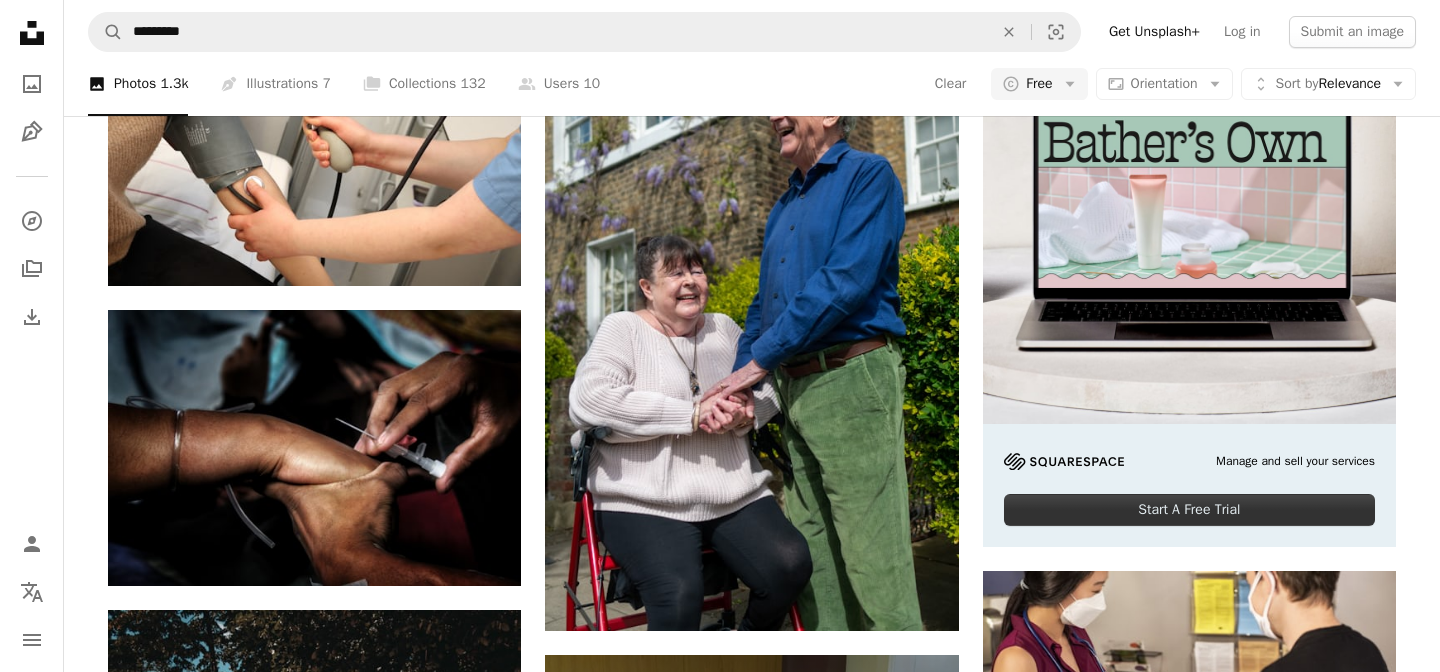 scroll, scrollTop: 0, scrollLeft: 0, axis: both 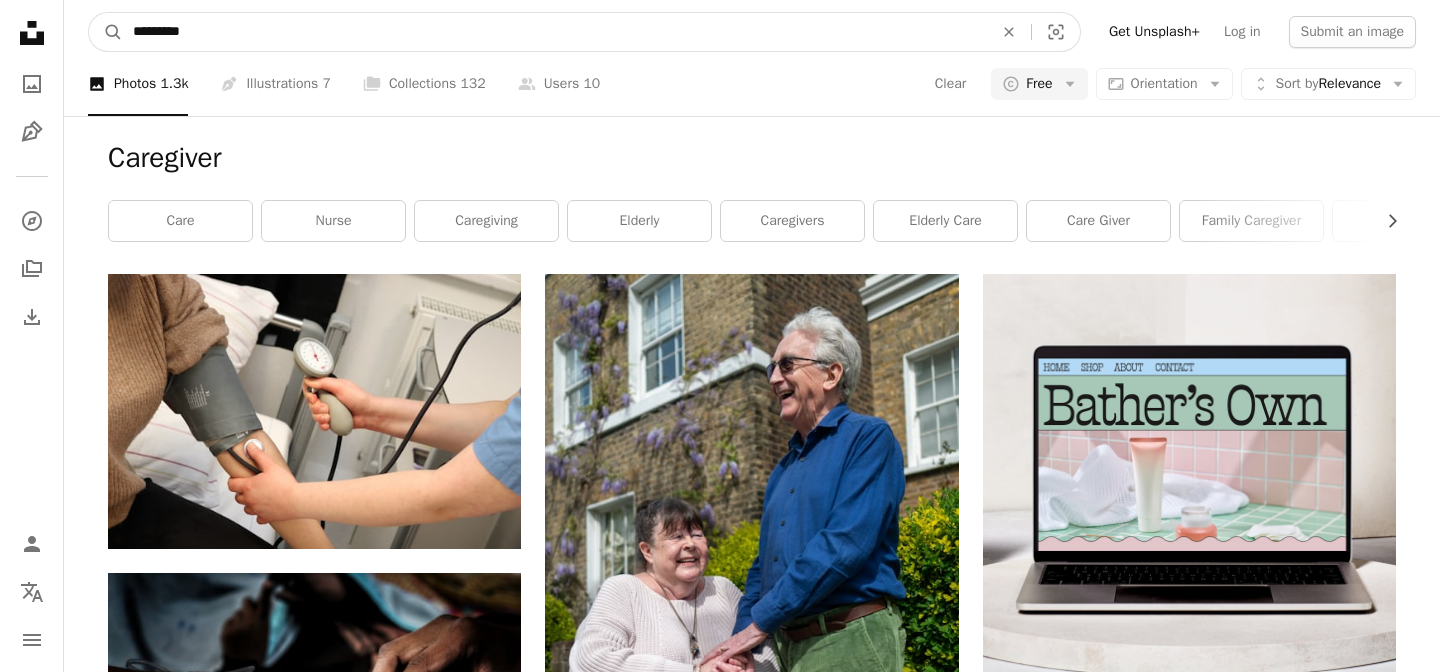 click on "*********" at bounding box center (555, 32) 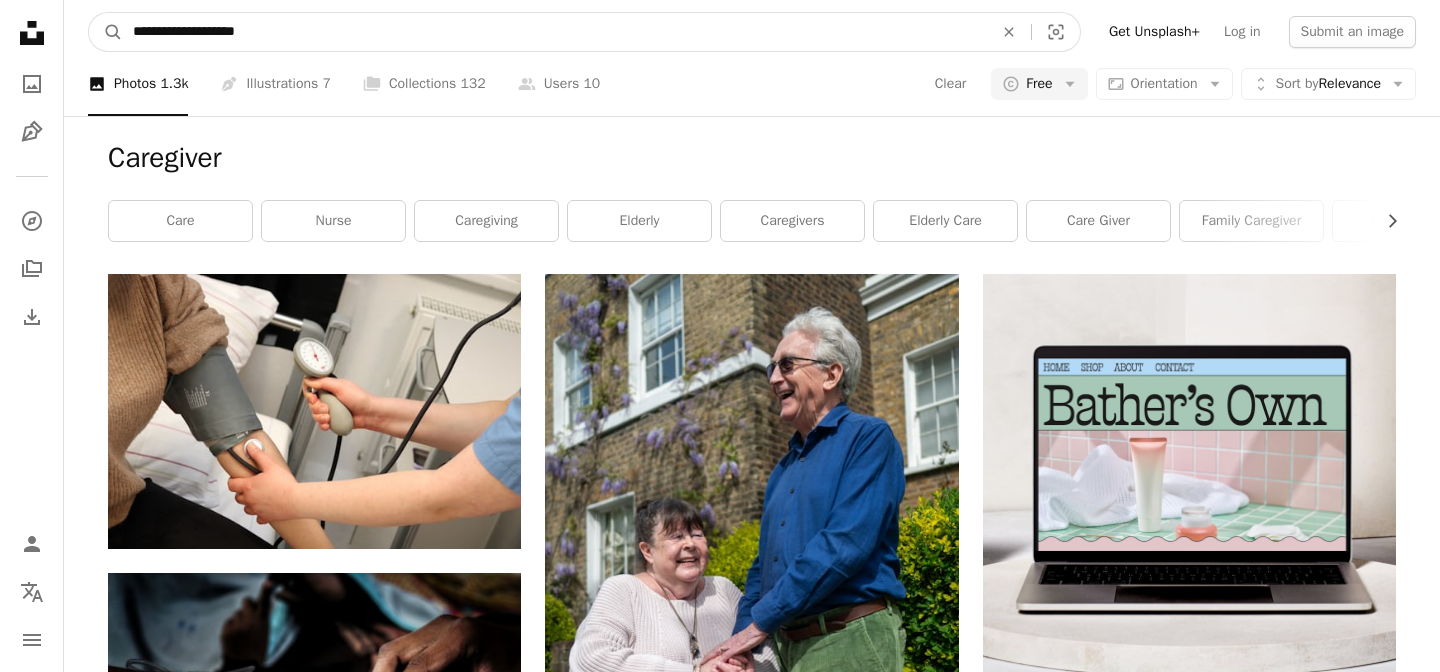 type on "**********" 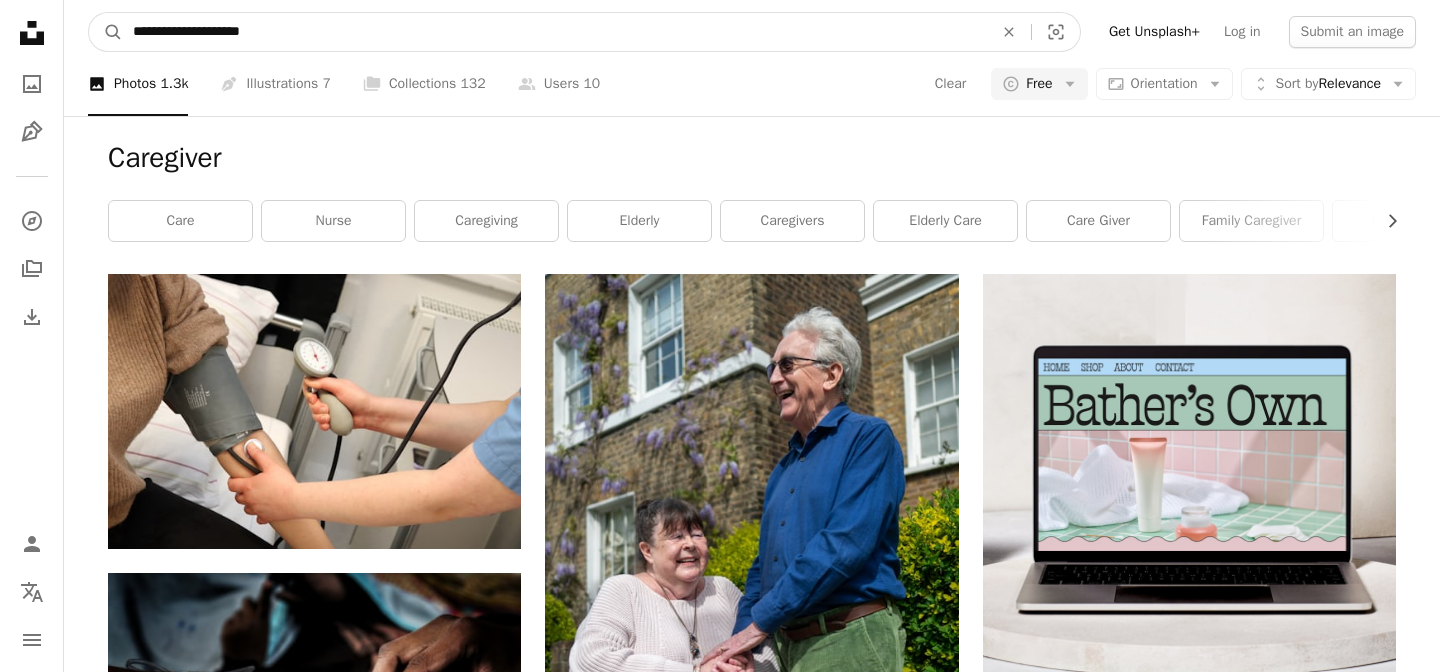 click on "A magnifying glass" at bounding box center (106, 32) 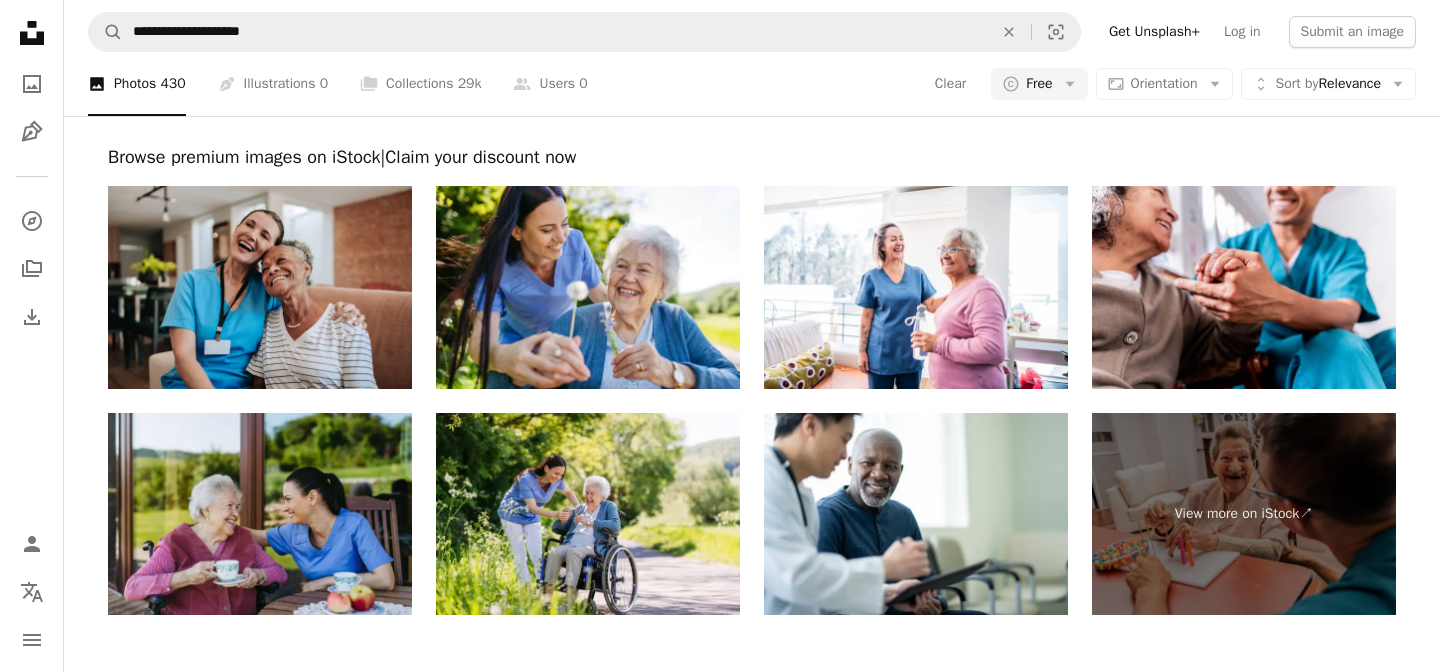 scroll, scrollTop: 3975, scrollLeft: 0, axis: vertical 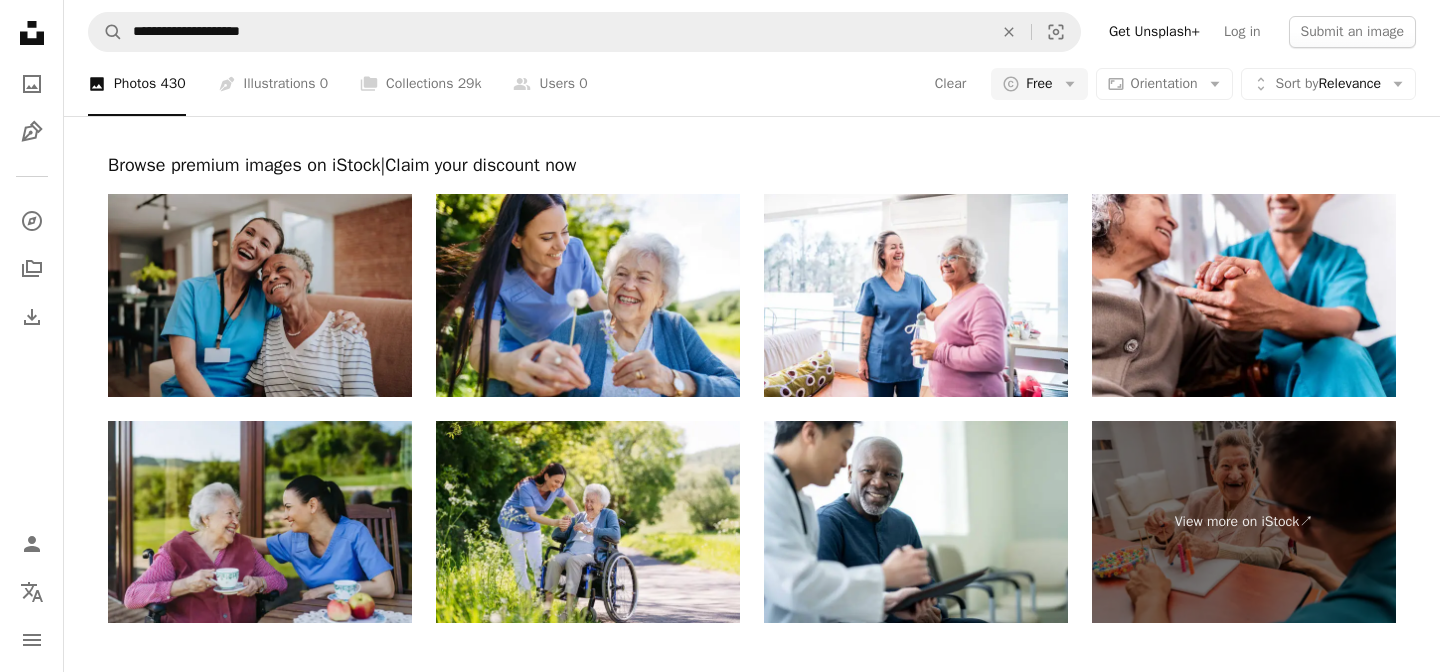click at bounding box center (260, 295) 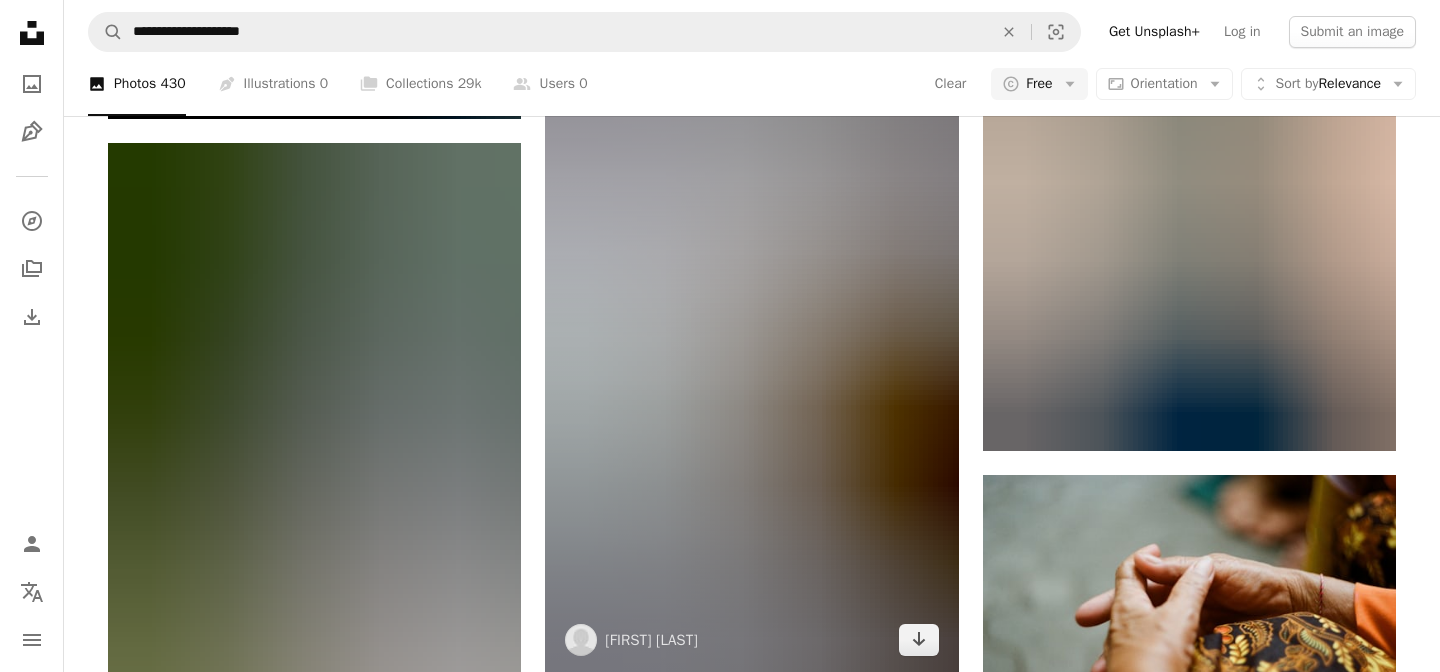 scroll, scrollTop: 1628, scrollLeft: 0, axis: vertical 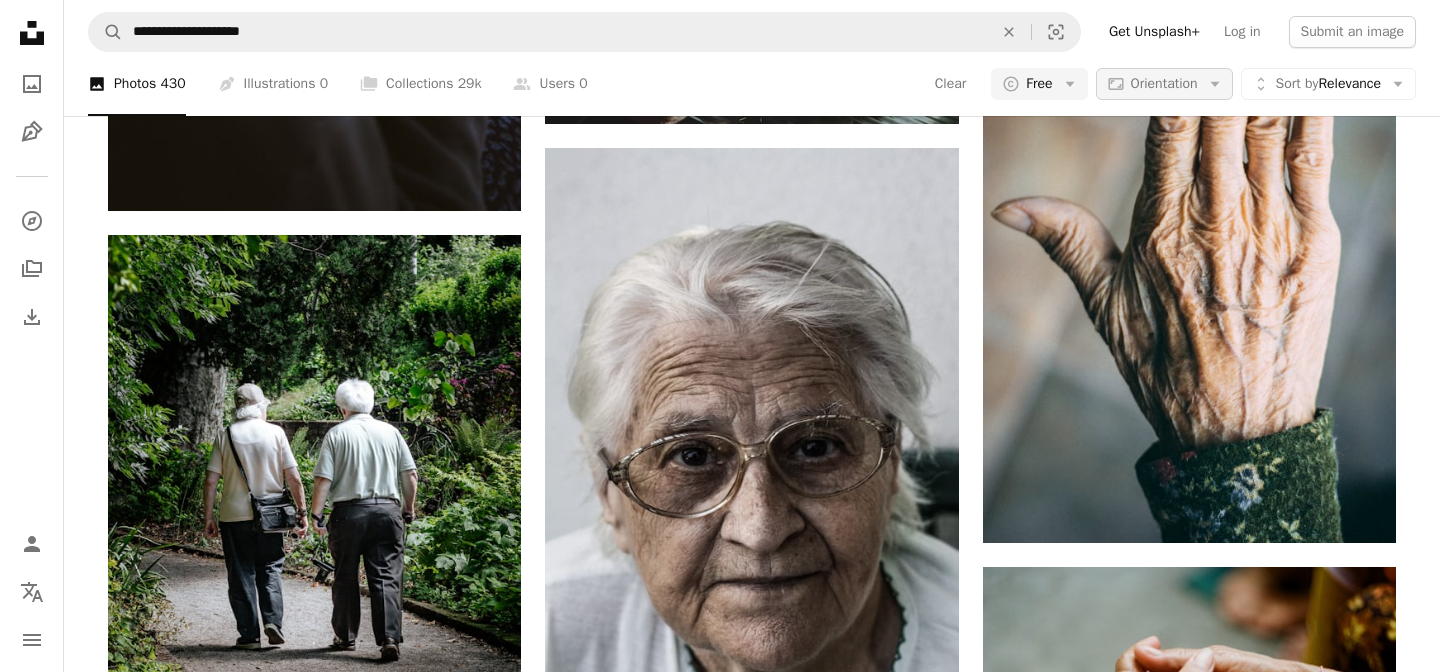 click on "Arrow down" 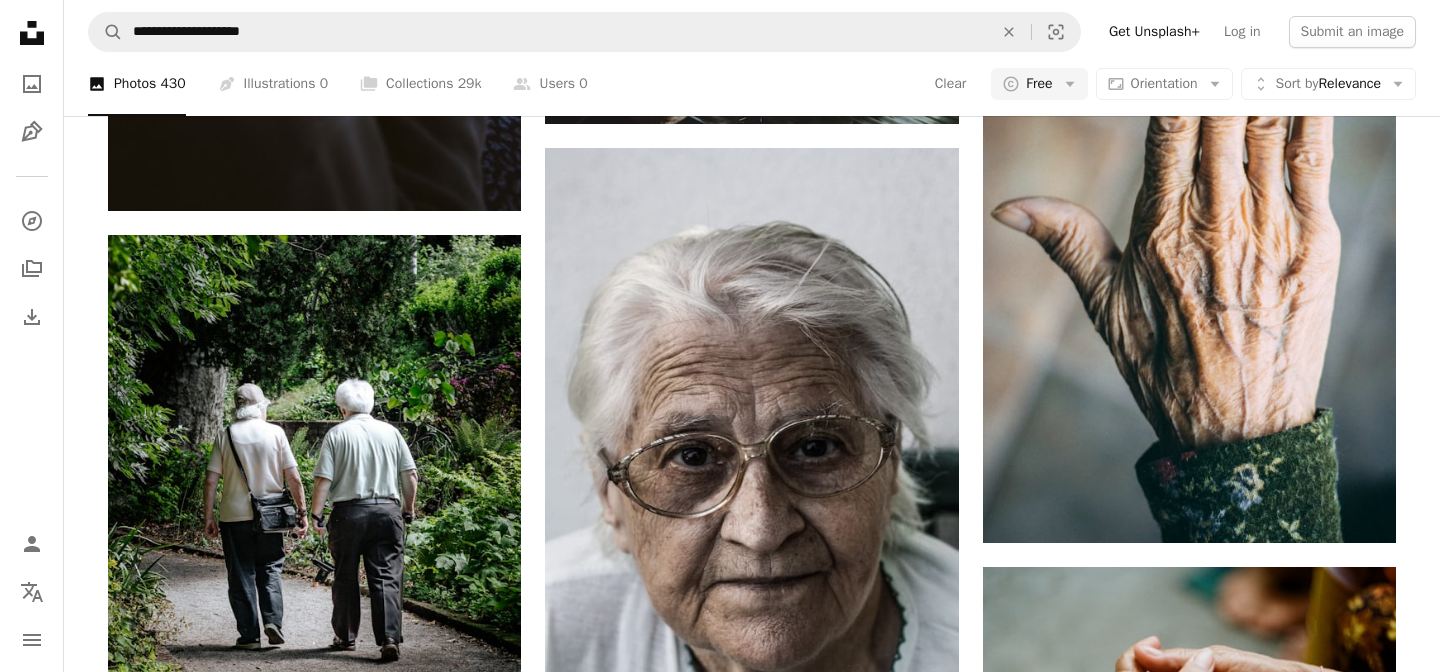 click on "[FIRST] [LAST]" at bounding box center [720, 858] 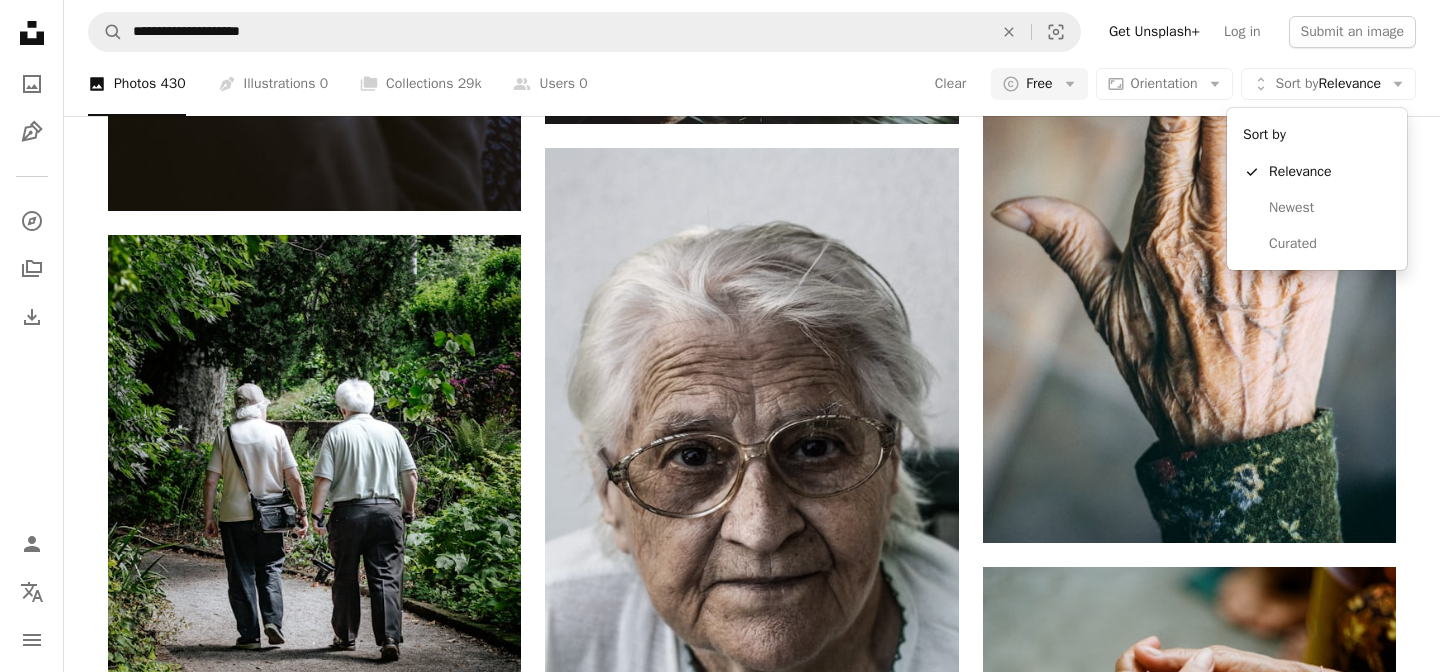 click 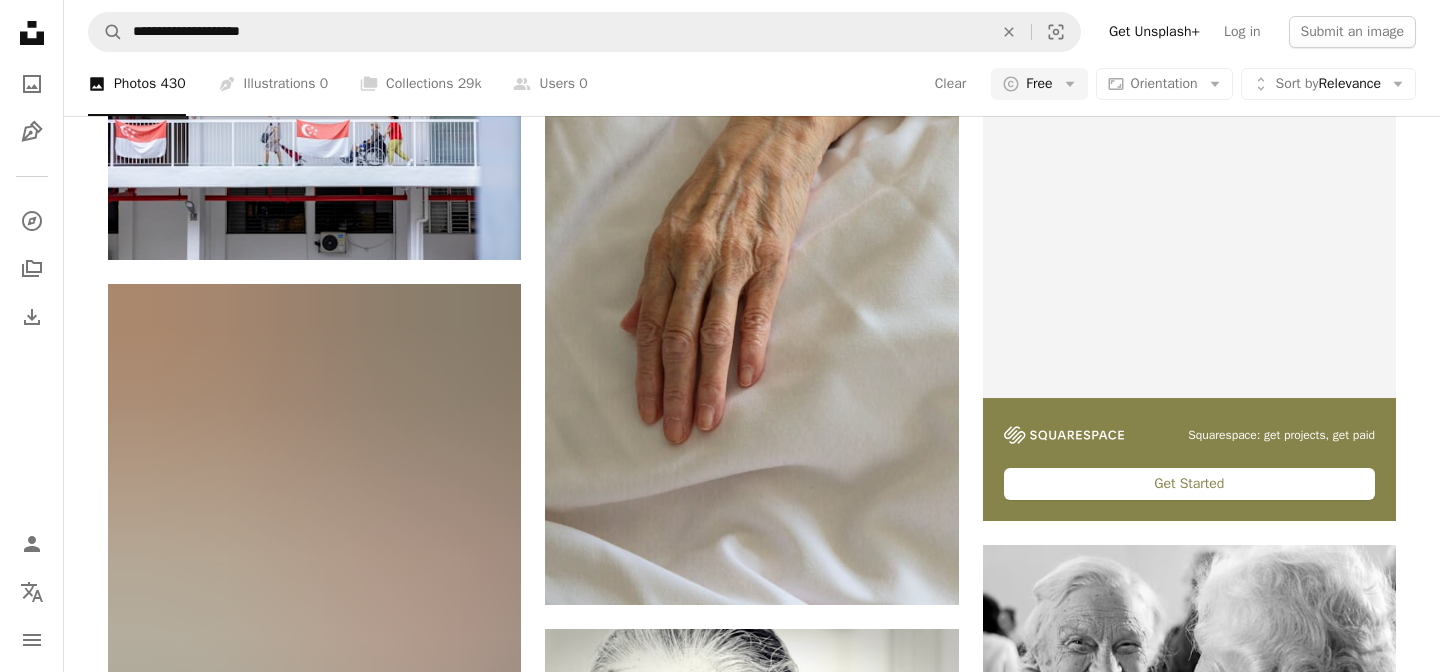 scroll, scrollTop: 0, scrollLeft: 0, axis: both 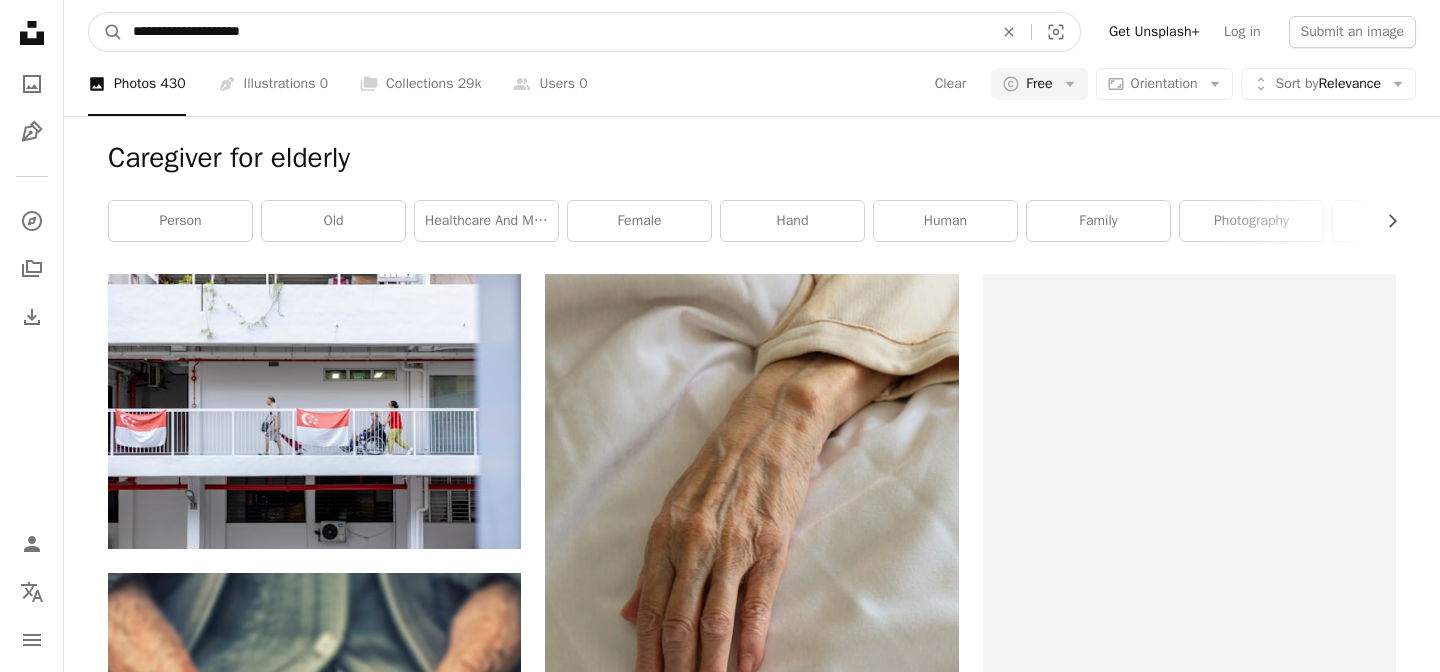 drag, startPoint x: 273, startPoint y: 28, endPoint x: 145, endPoint y: 16, distance: 128.56126 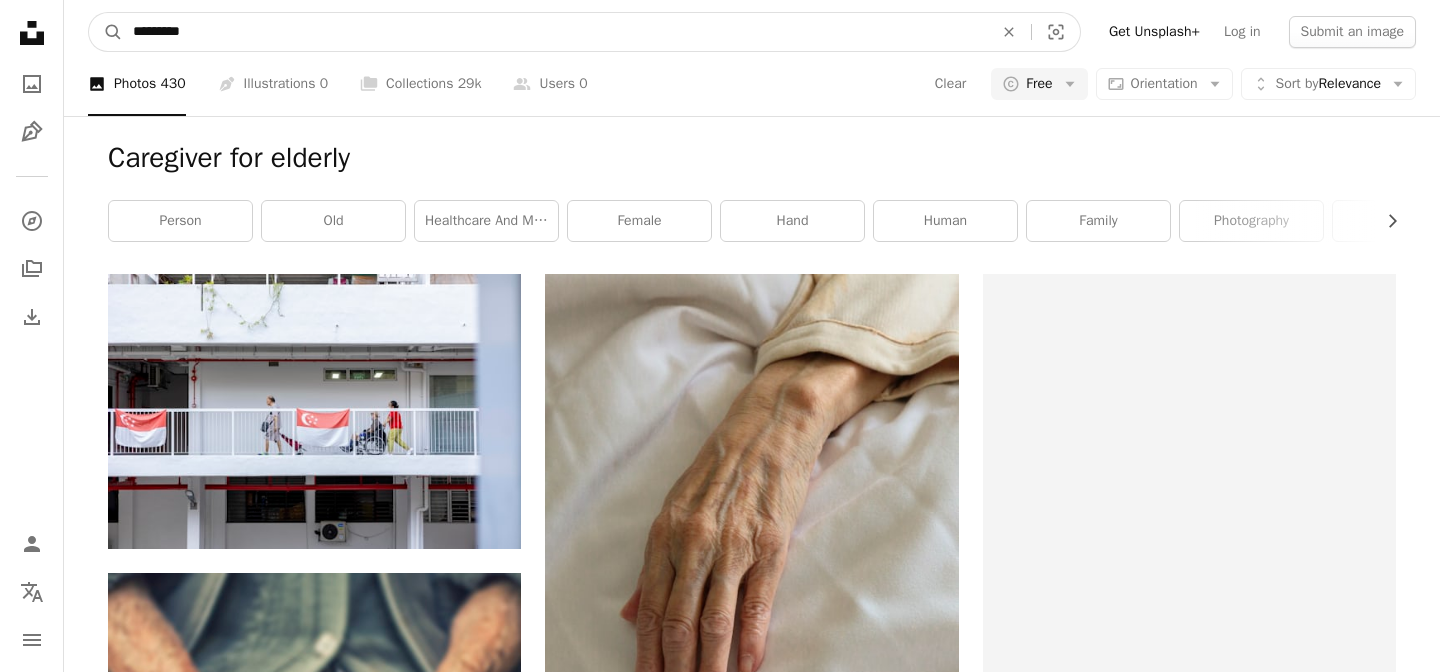 type on "**********" 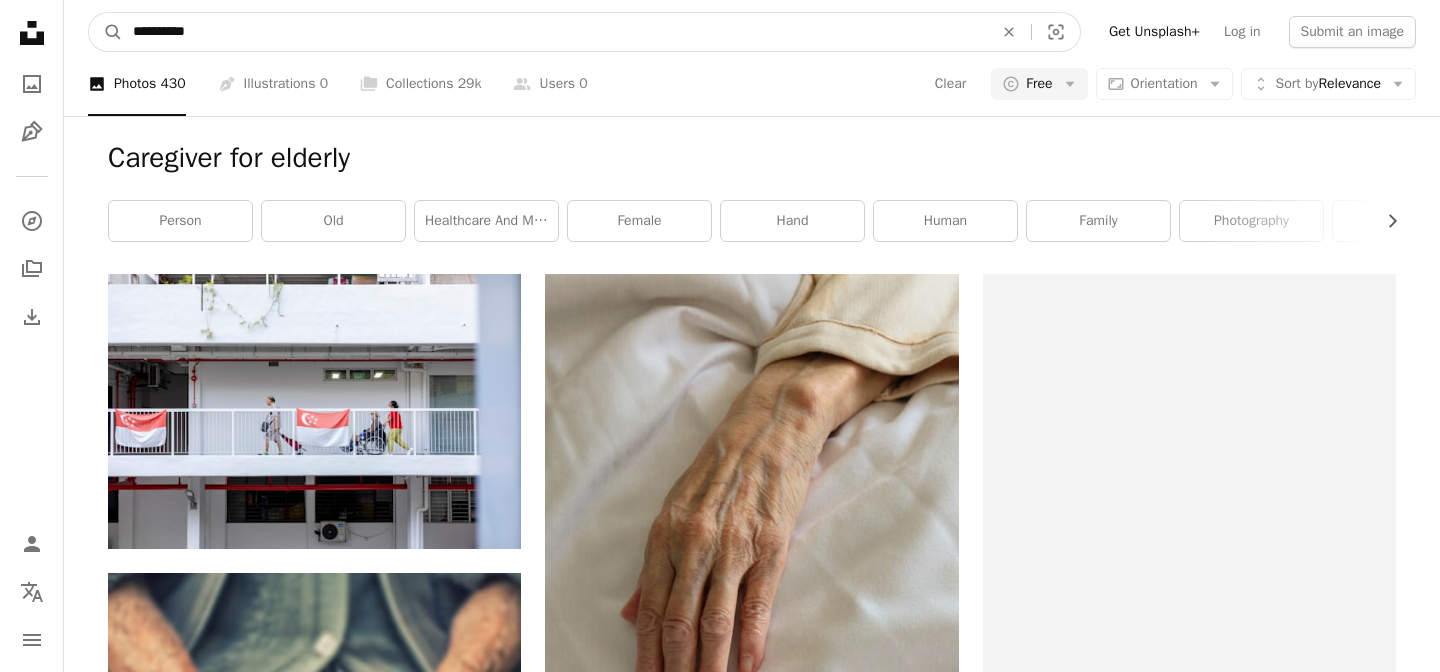 click on "A magnifying glass" at bounding box center (106, 32) 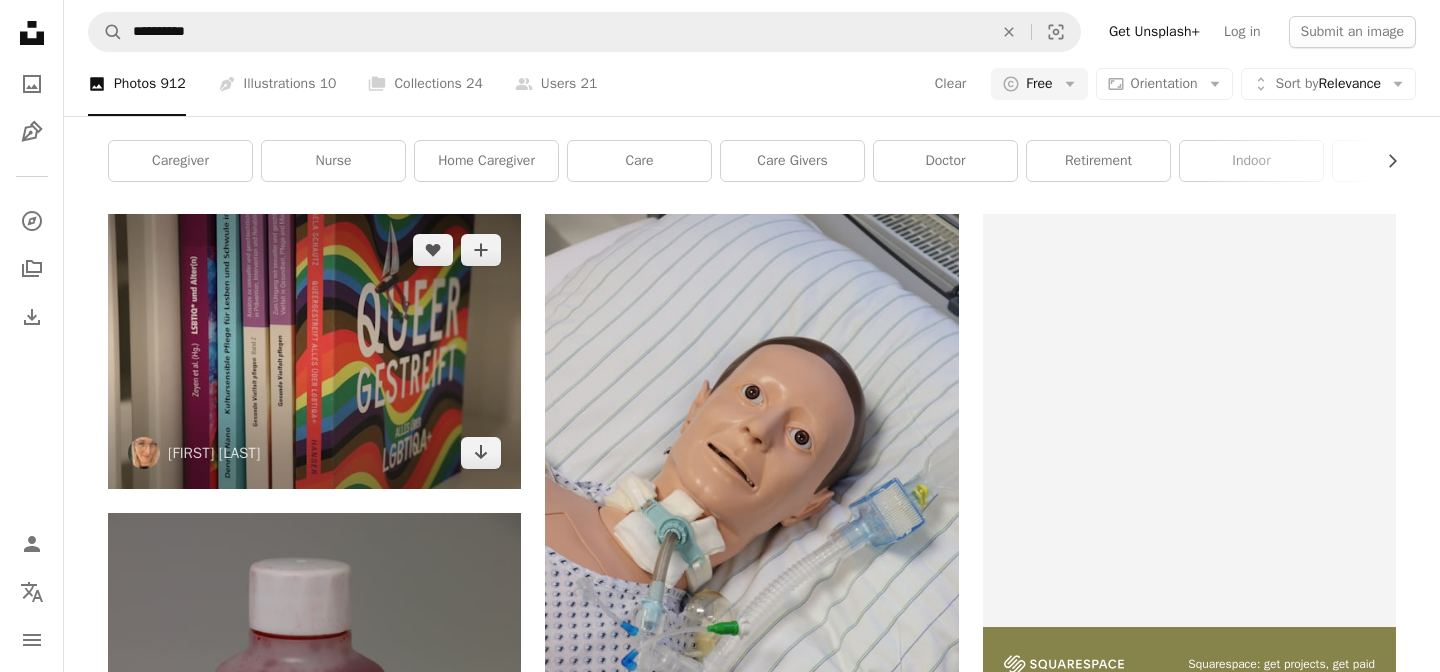 scroll, scrollTop: 0, scrollLeft: 0, axis: both 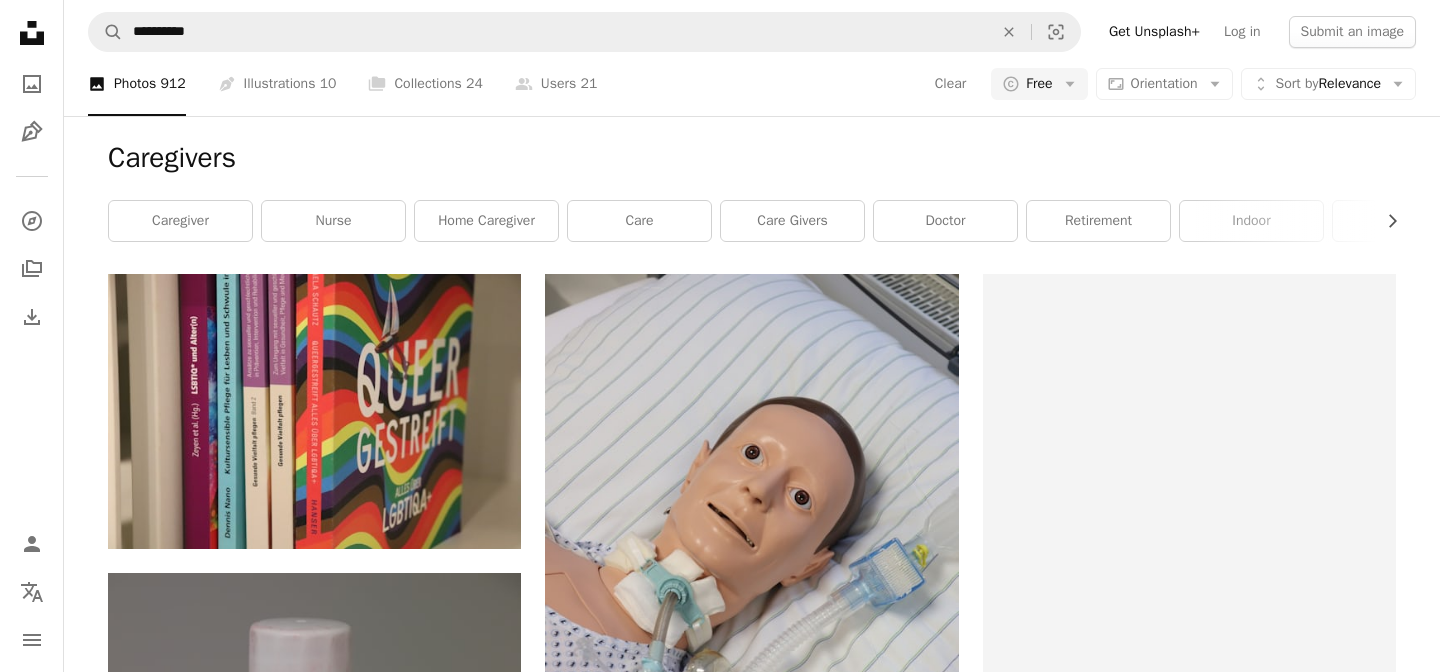 click on "A photo Photos   912" at bounding box center (137, 84) 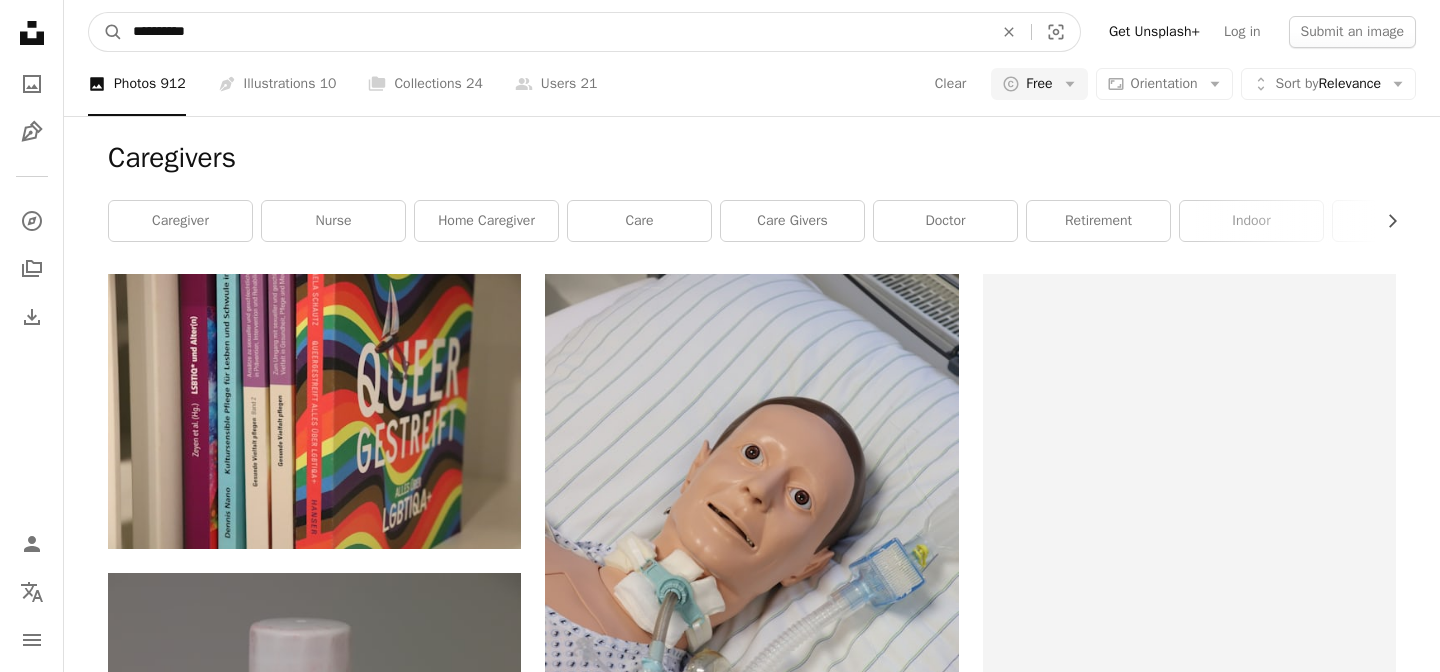 drag, startPoint x: 213, startPoint y: 32, endPoint x: 126, endPoint y: 29, distance: 87.05171 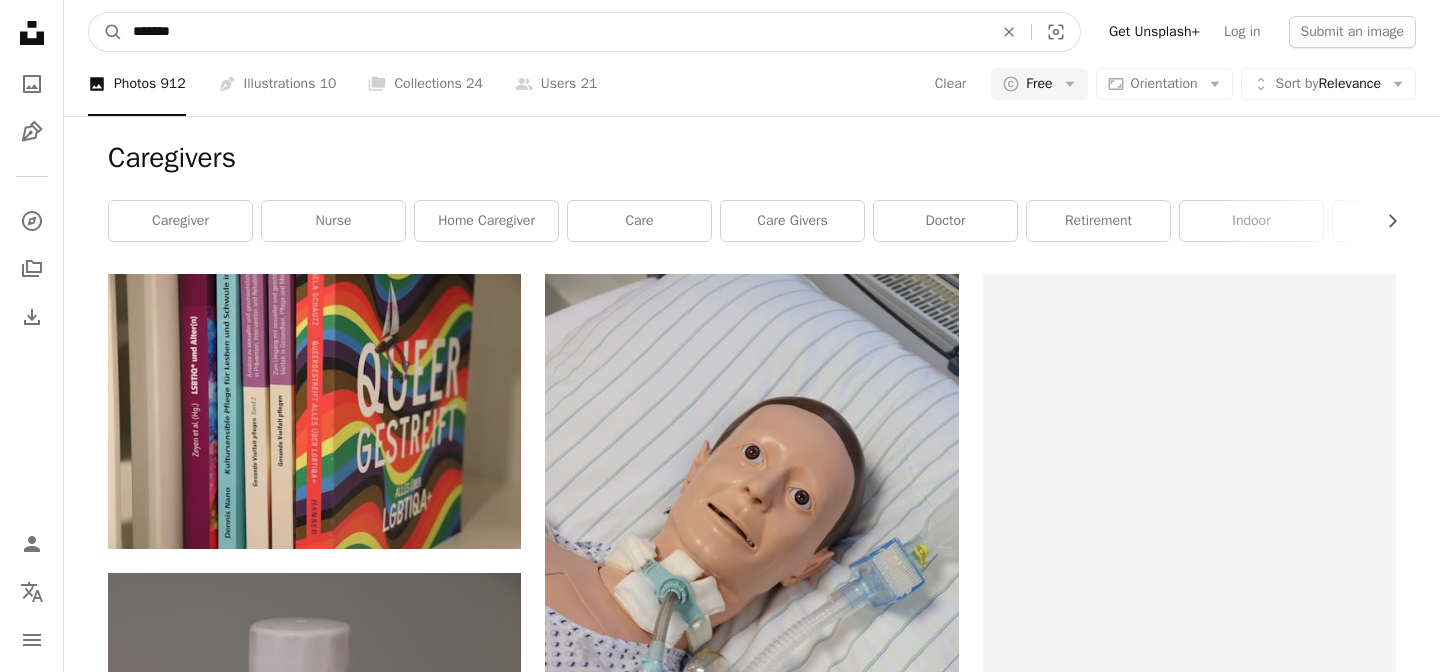 click on "*******" at bounding box center (555, 32) 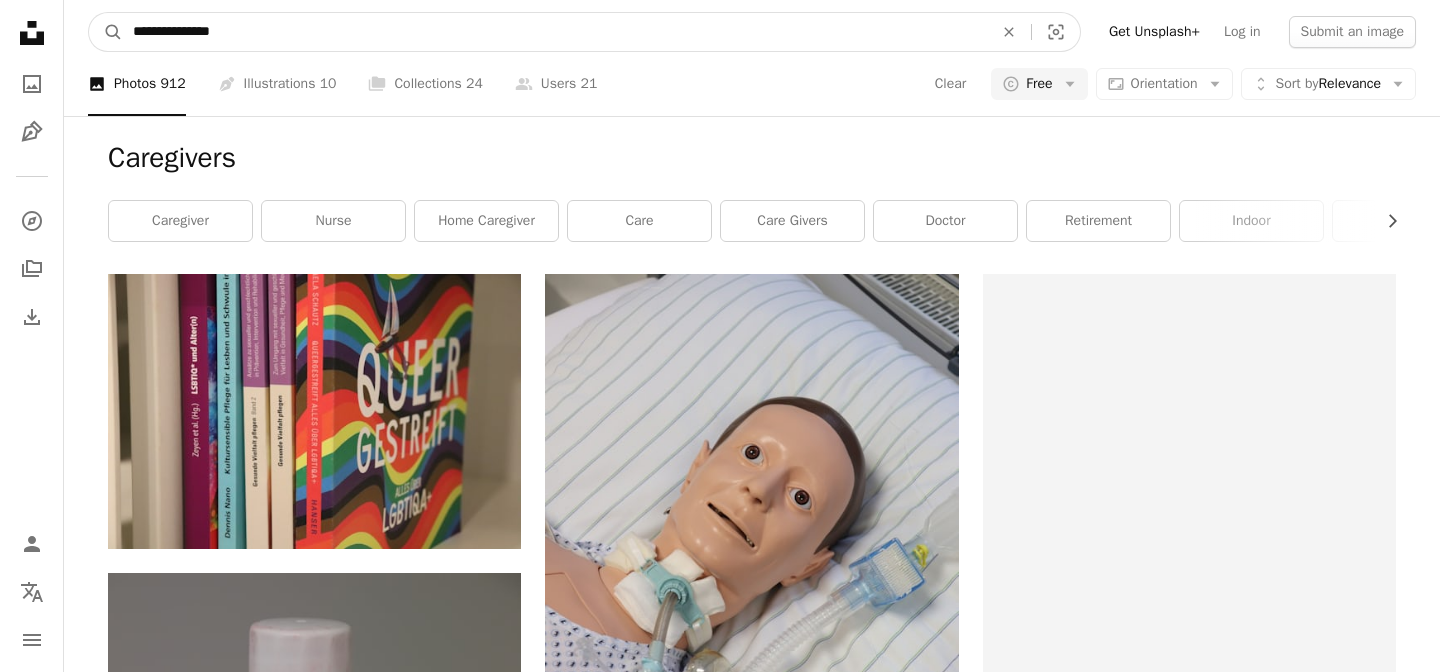 type on "**********" 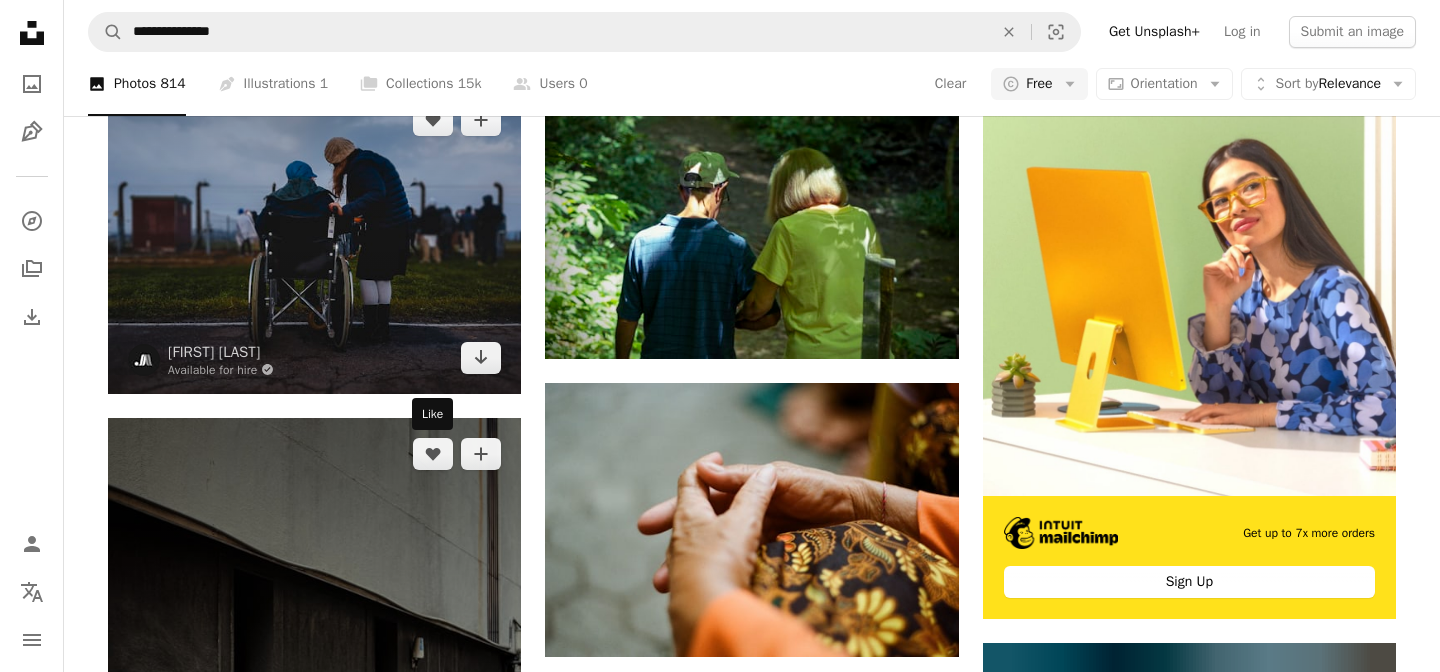 scroll, scrollTop: 192, scrollLeft: 0, axis: vertical 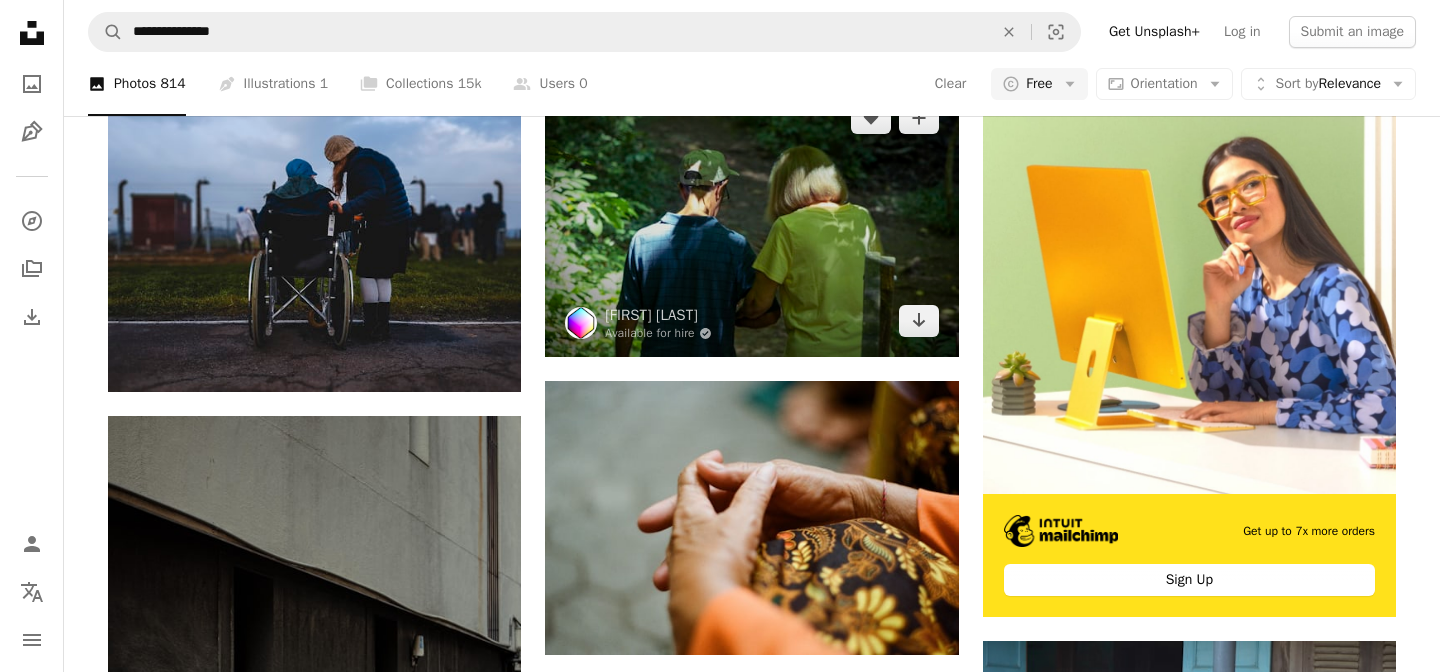 click at bounding box center [751, 219] 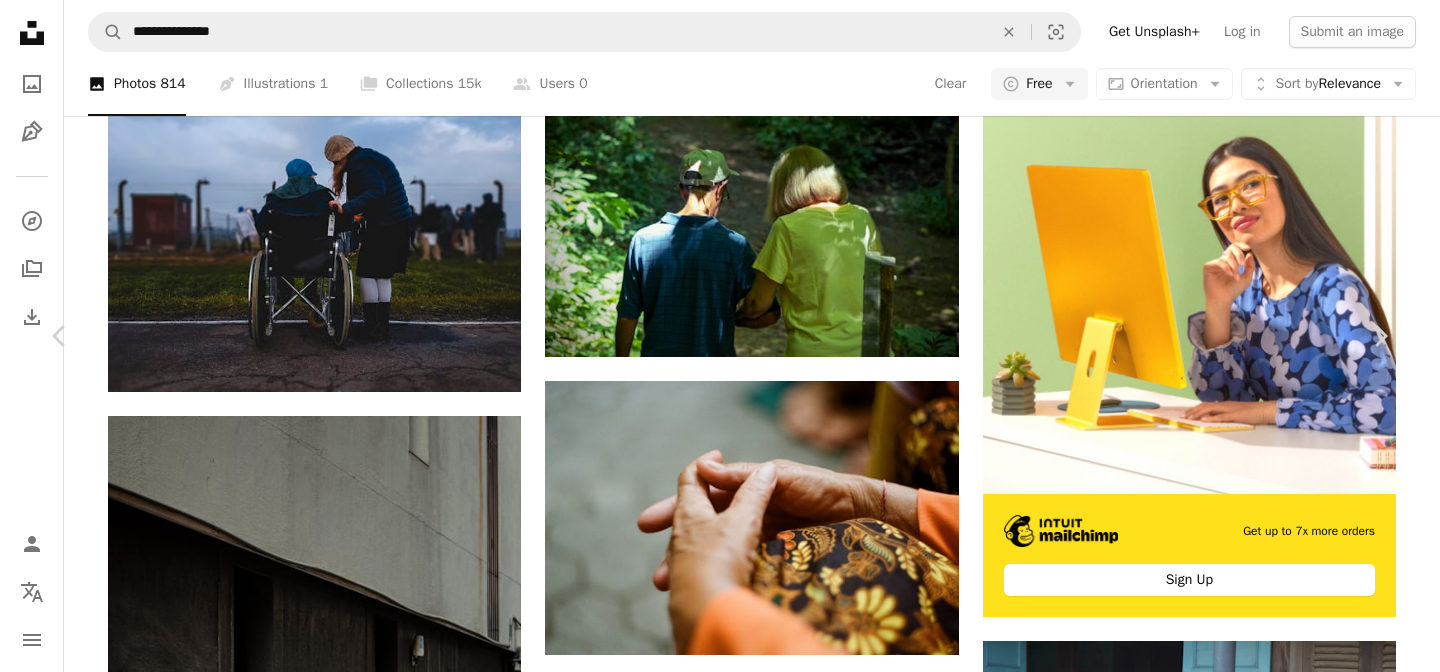 scroll, scrollTop: 62, scrollLeft: 0, axis: vertical 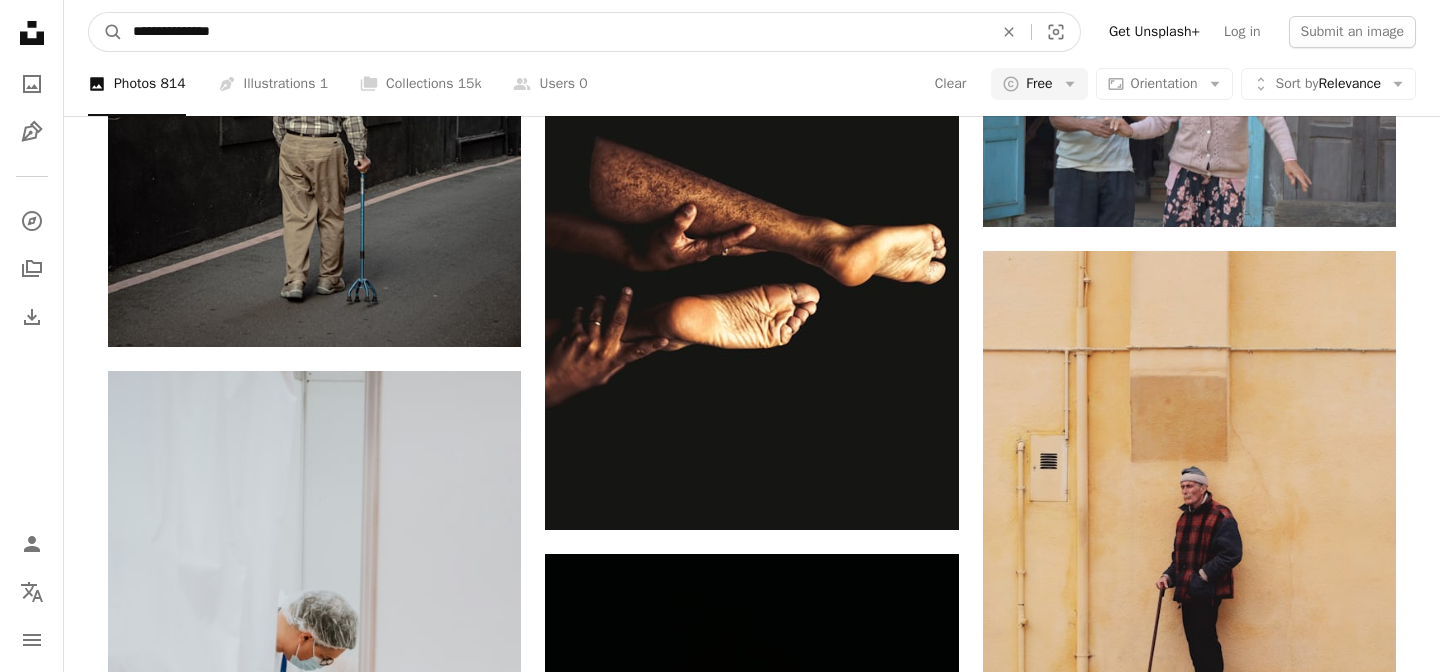 drag, startPoint x: 252, startPoint y: 35, endPoint x: 132, endPoint y: 34, distance: 120.004166 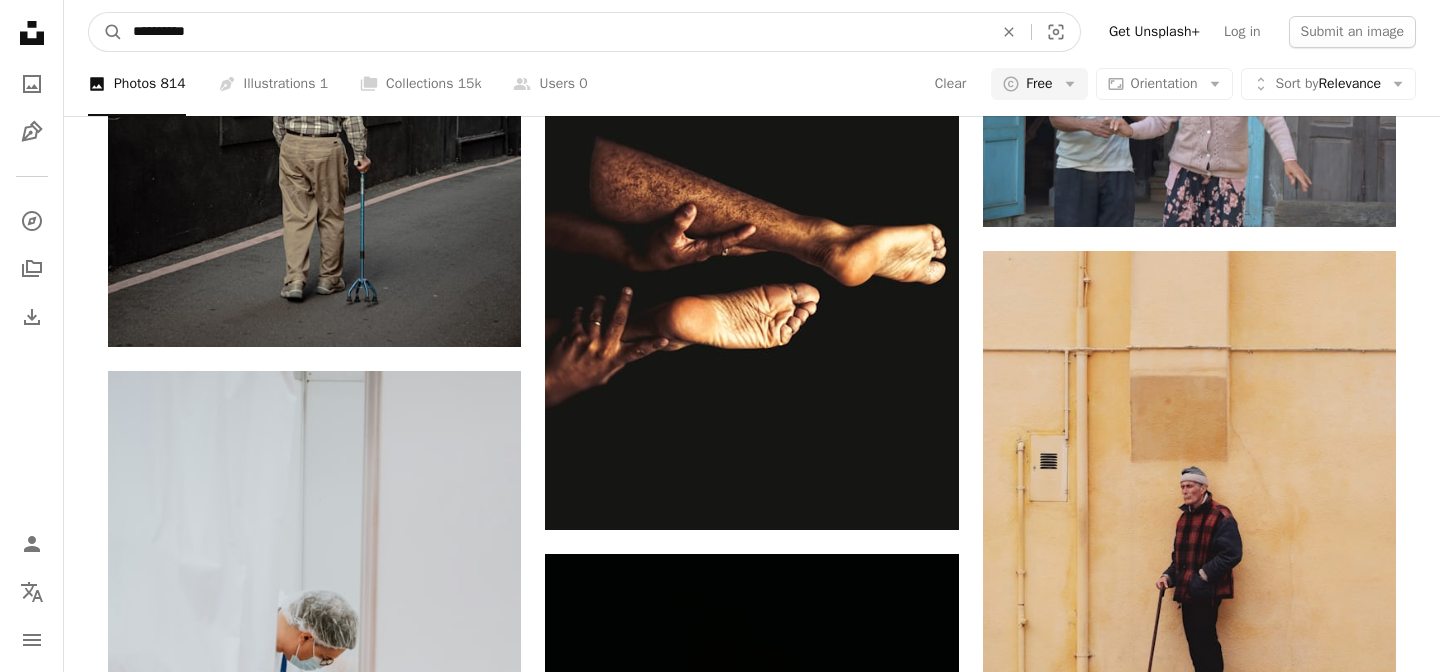 type on "**********" 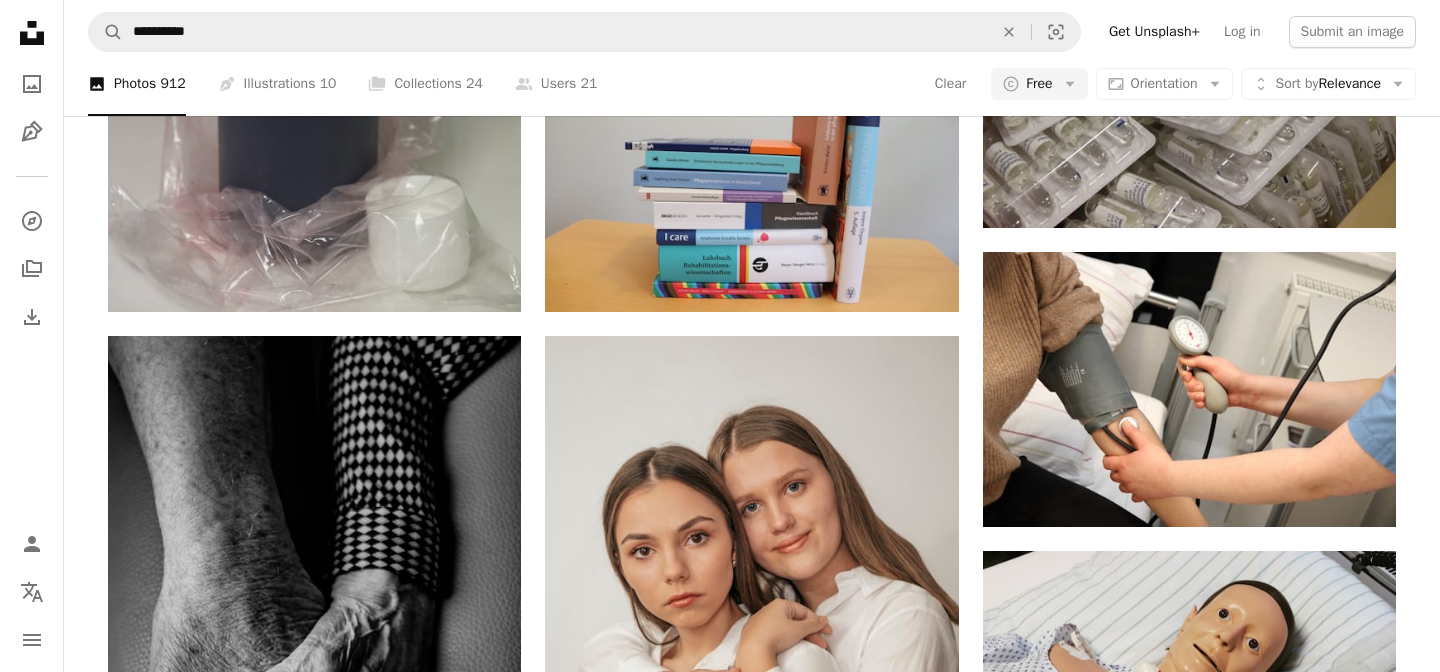 scroll, scrollTop: 0, scrollLeft: 0, axis: both 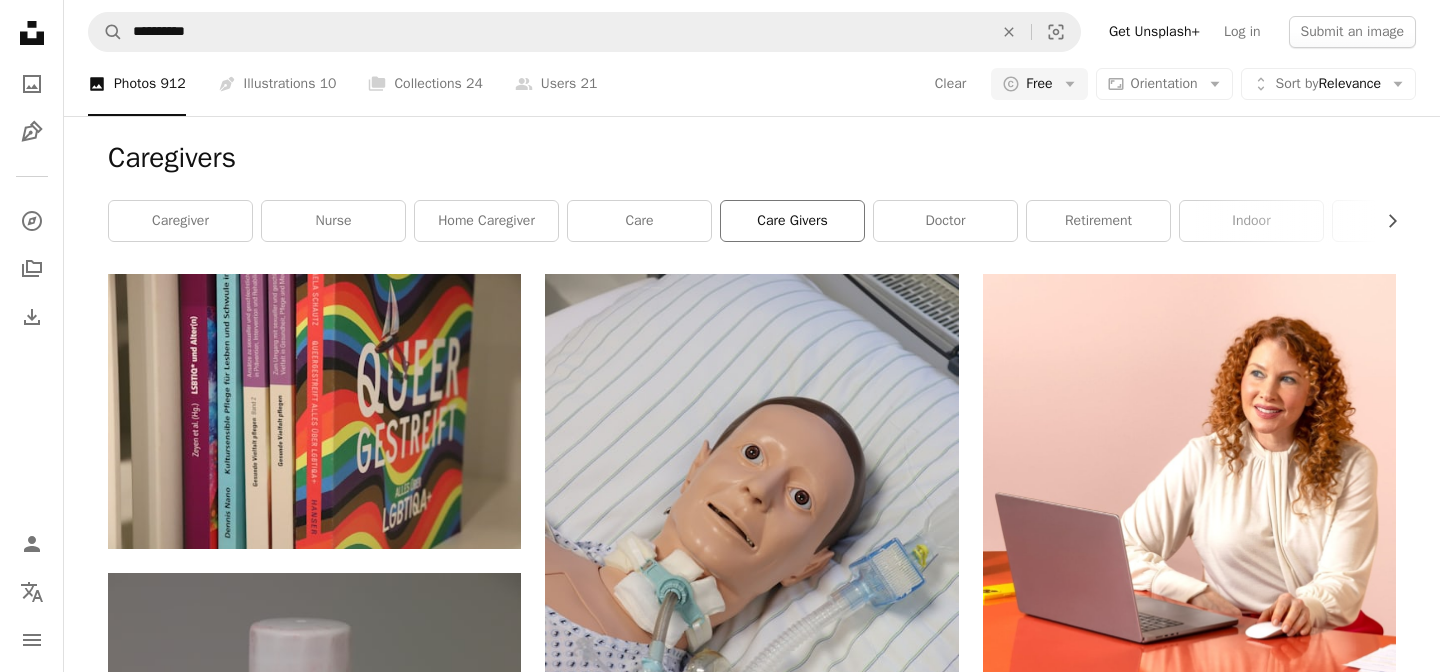 click on "care givers" at bounding box center [792, 221] 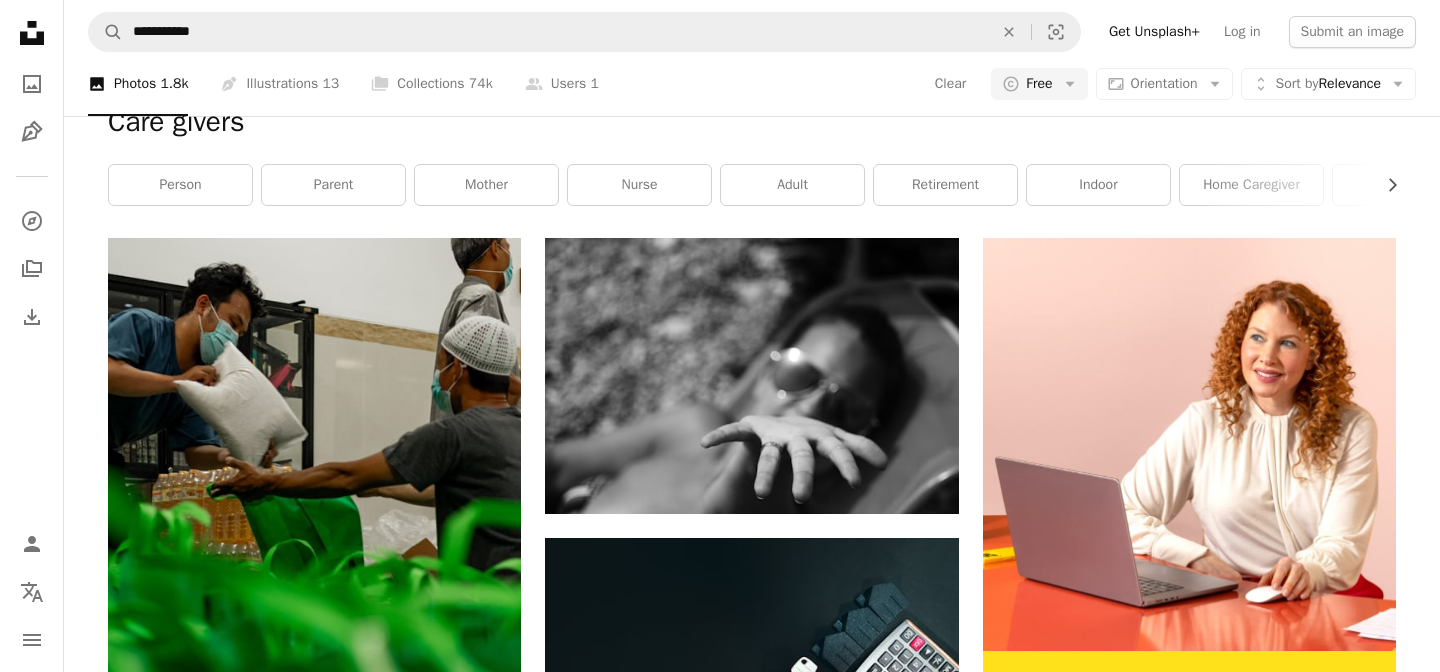 scroll, scrollTop: 0, scrollLeft: 0, axis: both 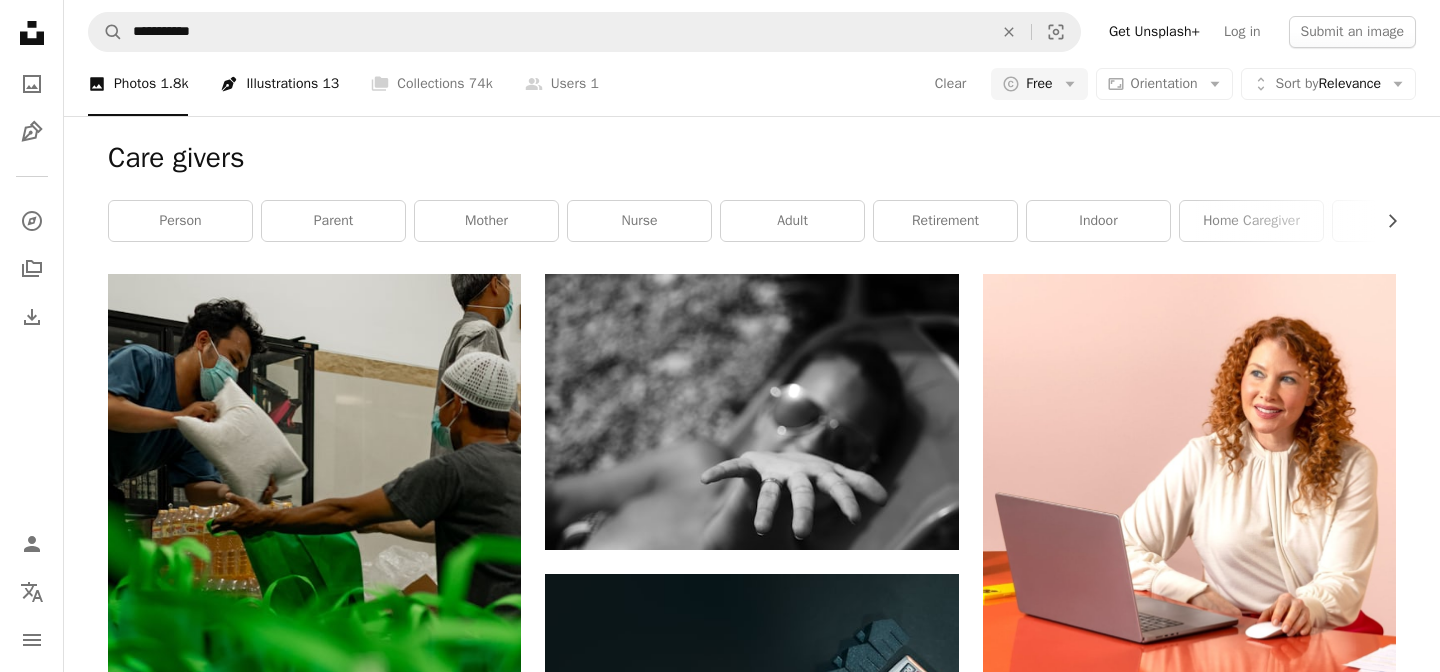 click on "Pen Tool Illustrations   13" at bounding box center [279, 84] 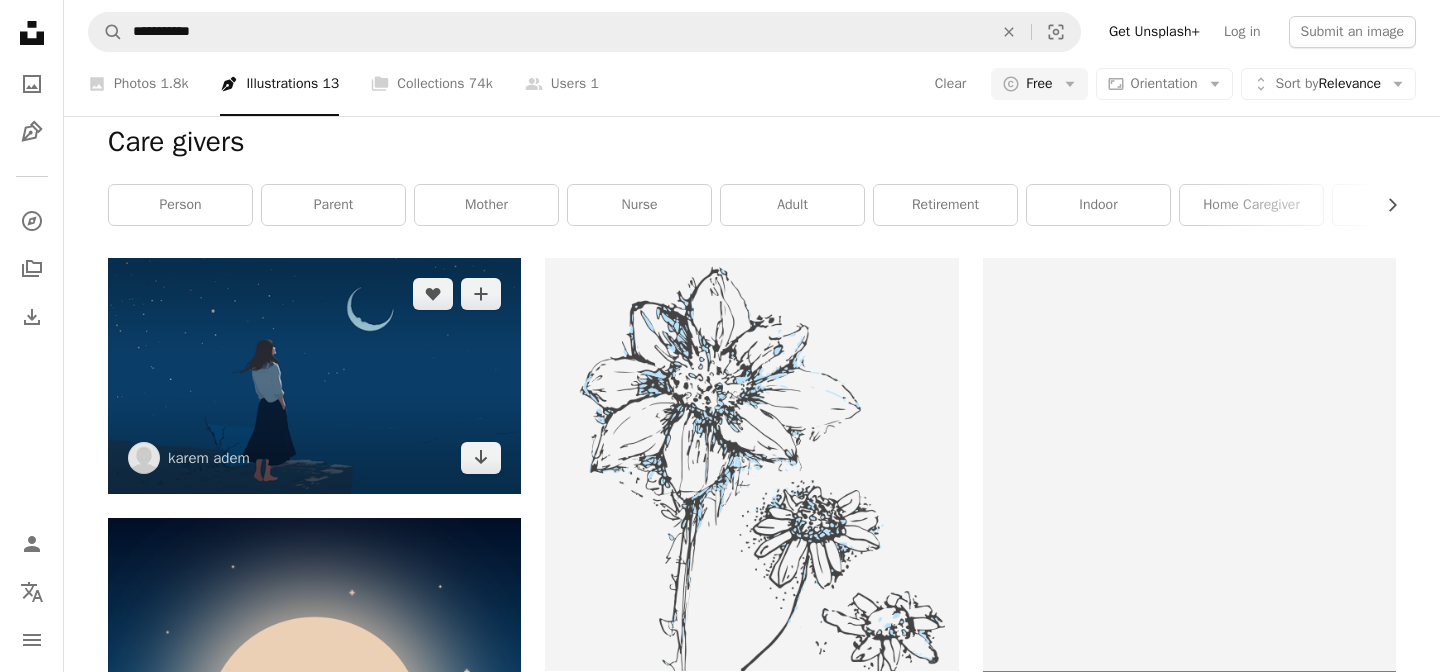 scroll, scrollTop: 0, scrollLeft: 0, axis: both 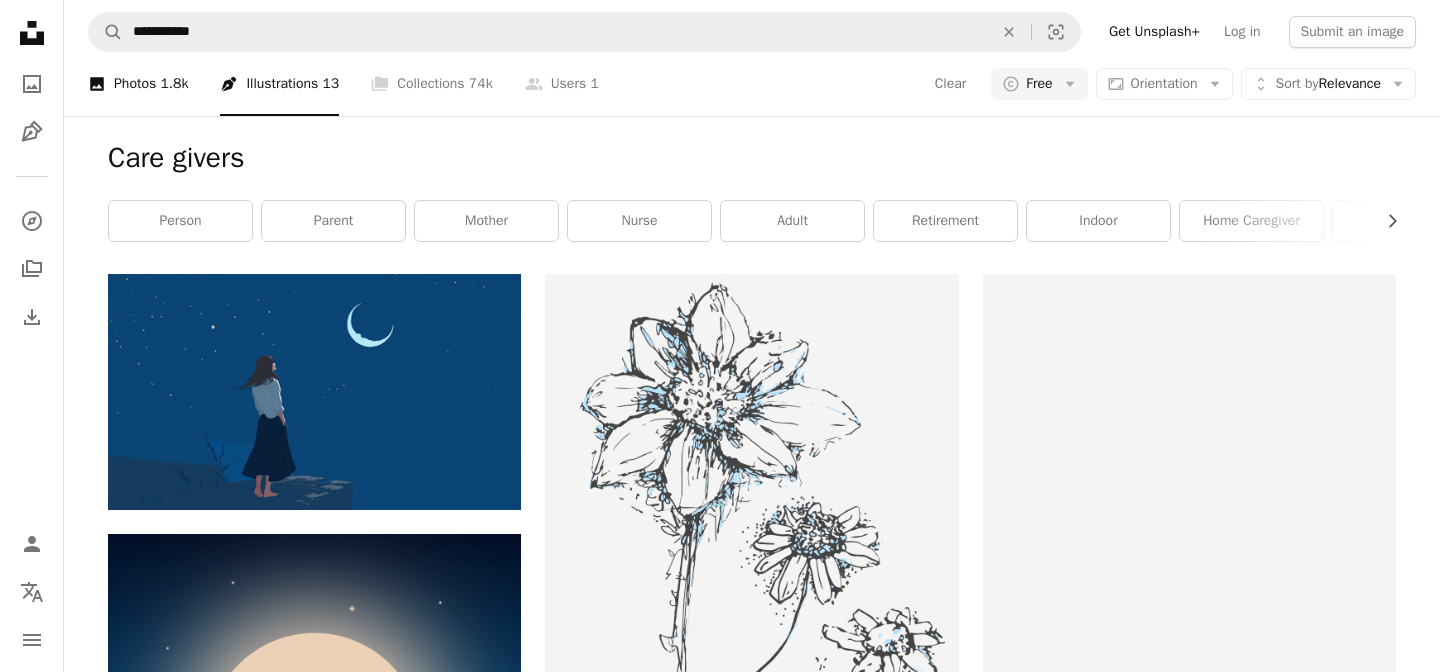 click on "A photo Photos   1.8k" at bounding box center (138, 84) 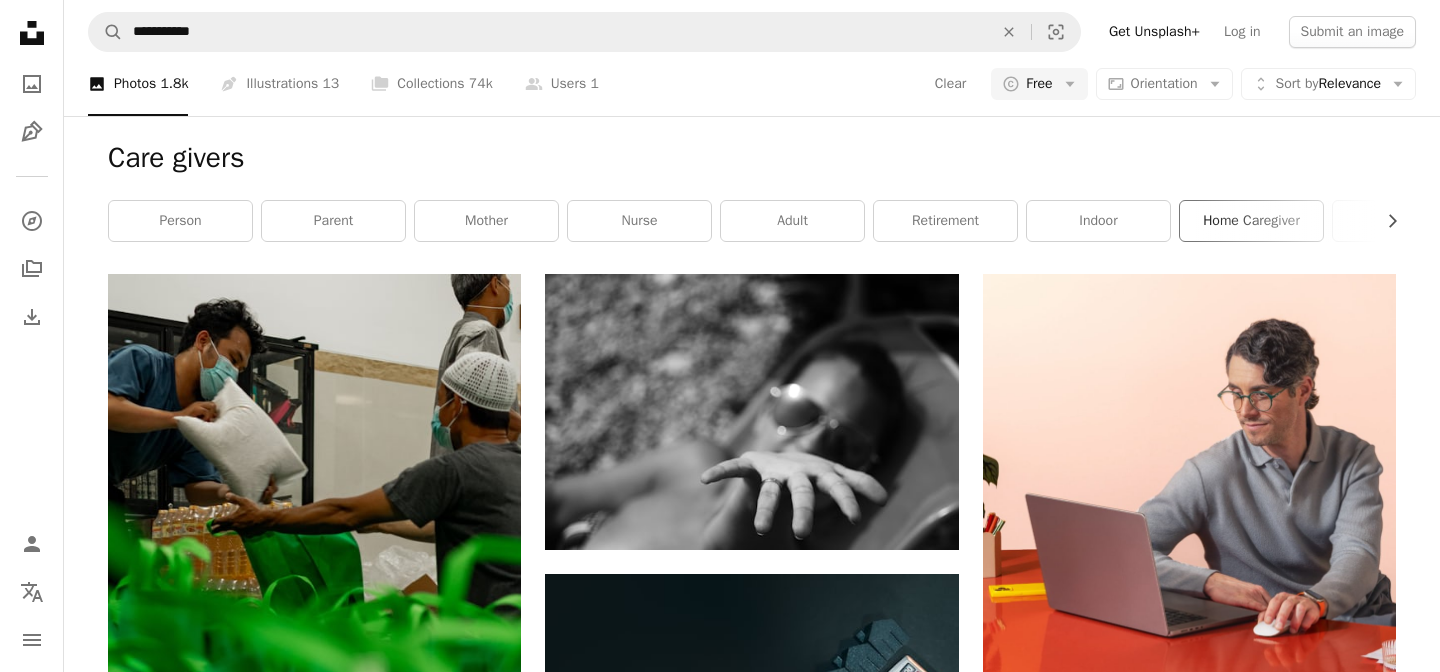 click on "home caregiver" at bounding box center [1251, 221] 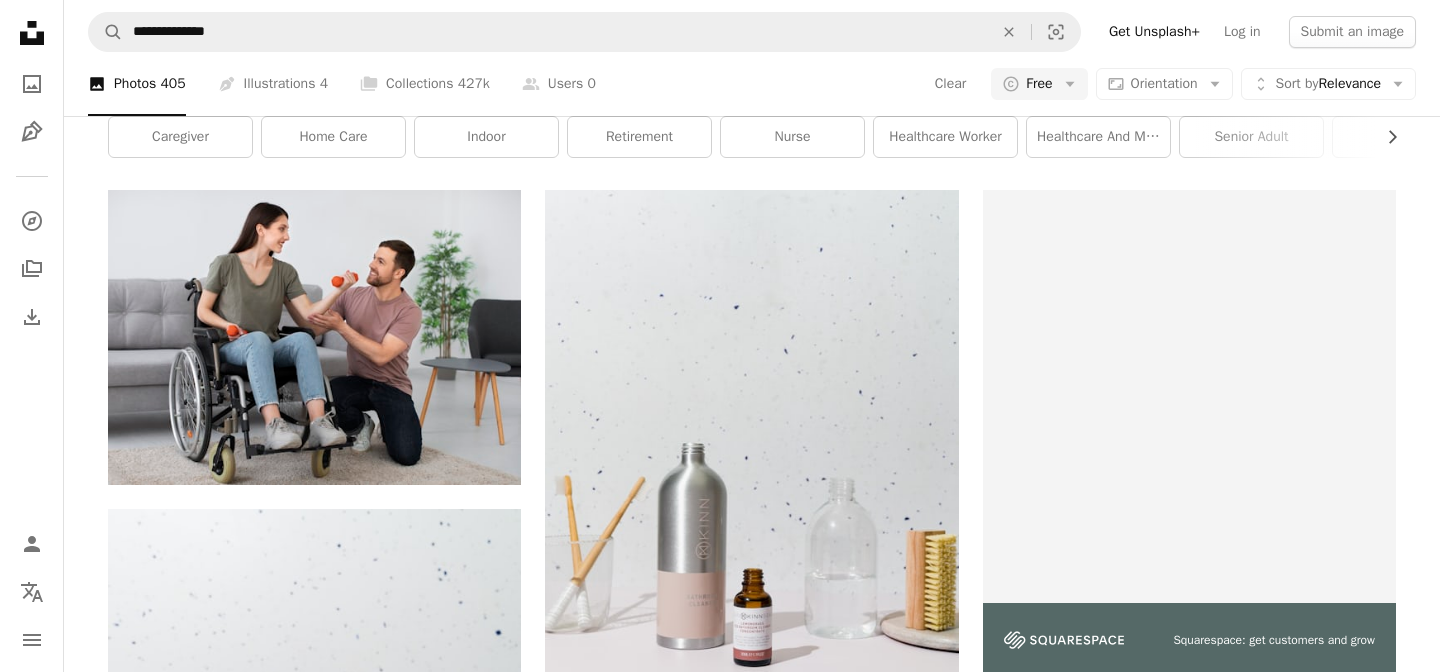 scroll, scrollTop: 0, scrollLeft: 0, axis: both 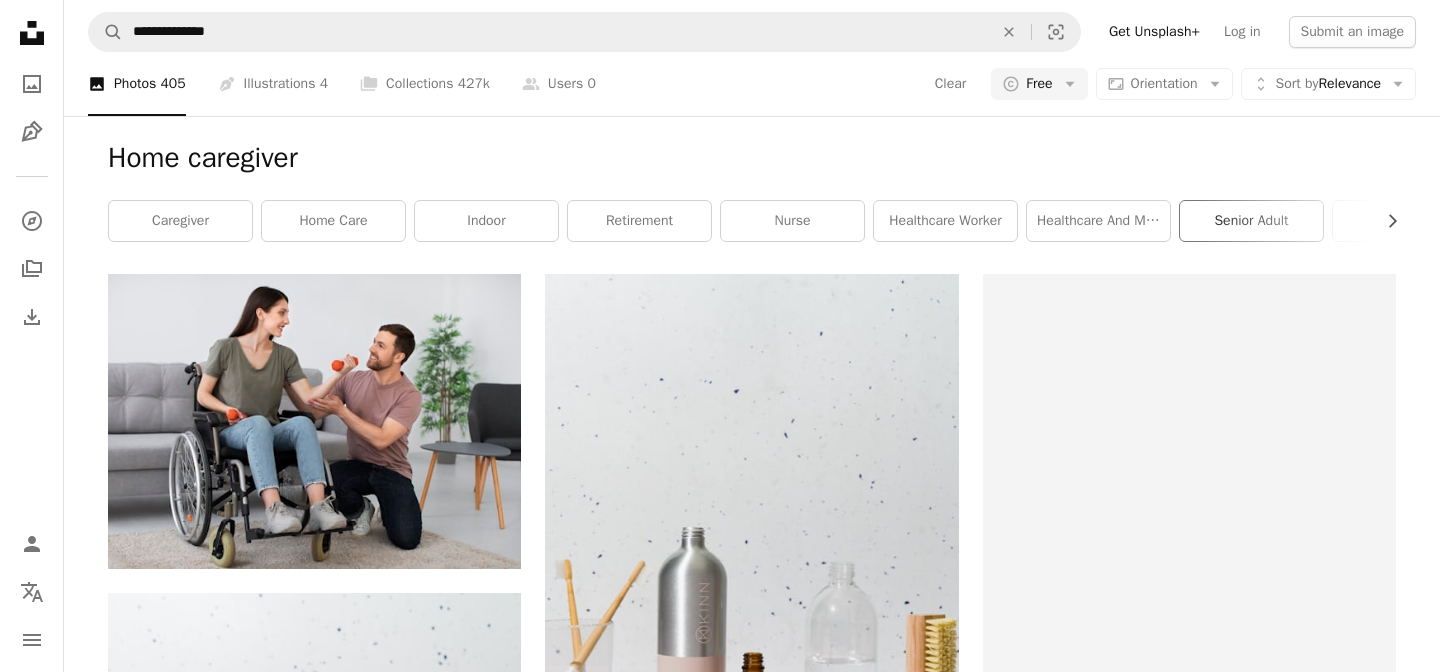 click on "senior adult" at bounding box center (1251, 221) 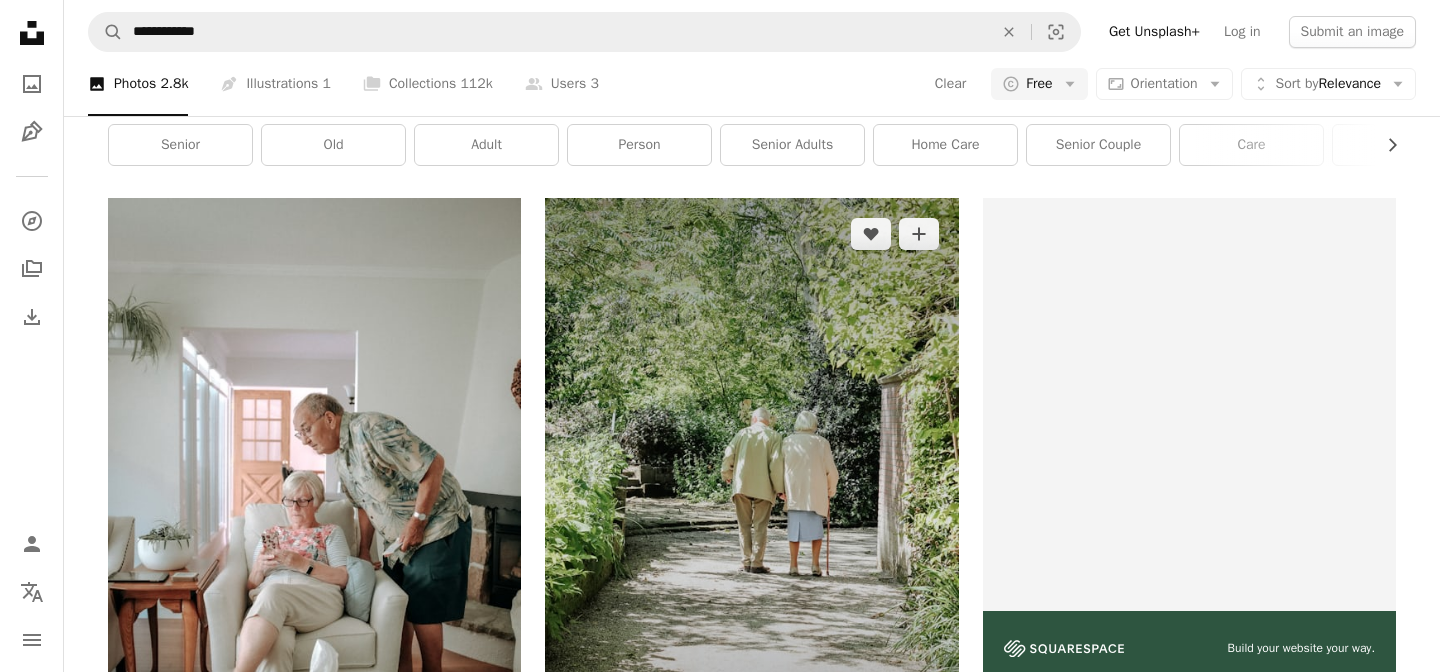 scroll, scrollTop: 0, scrollLeft: 0, axis: both 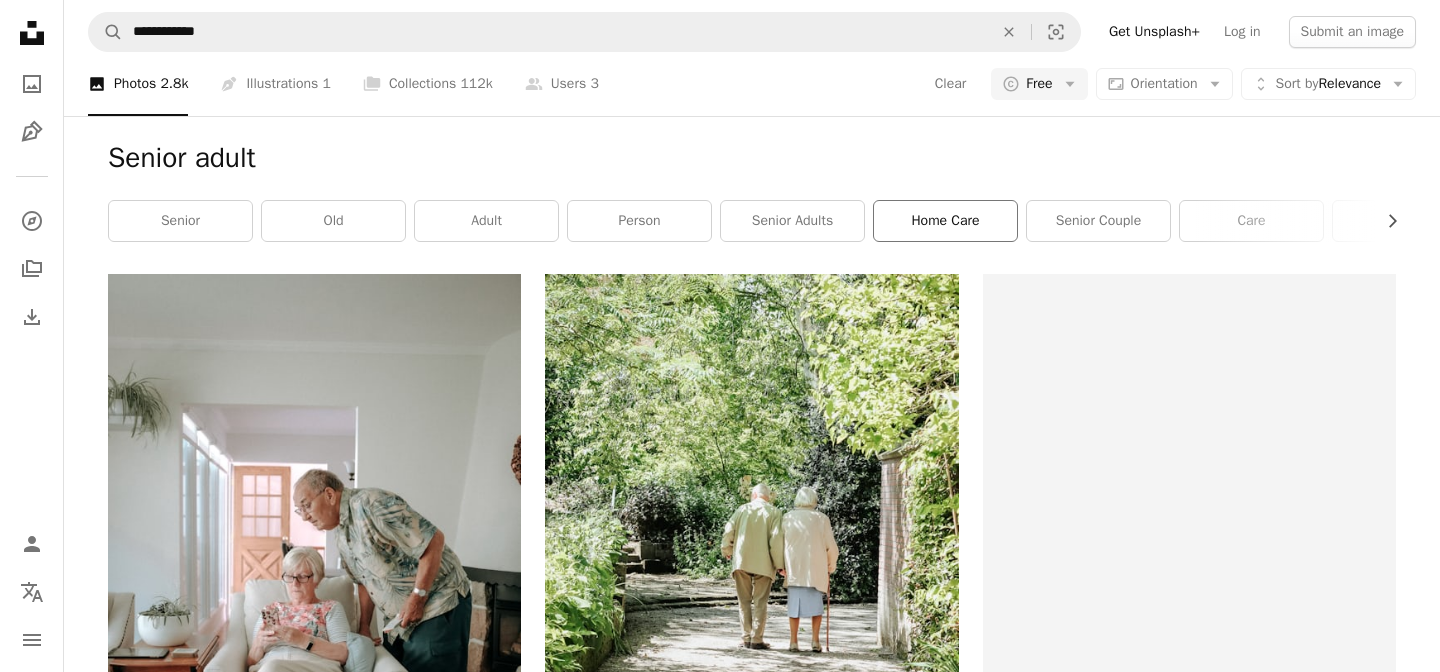 click on "home care" at bounding box center (945, 221) 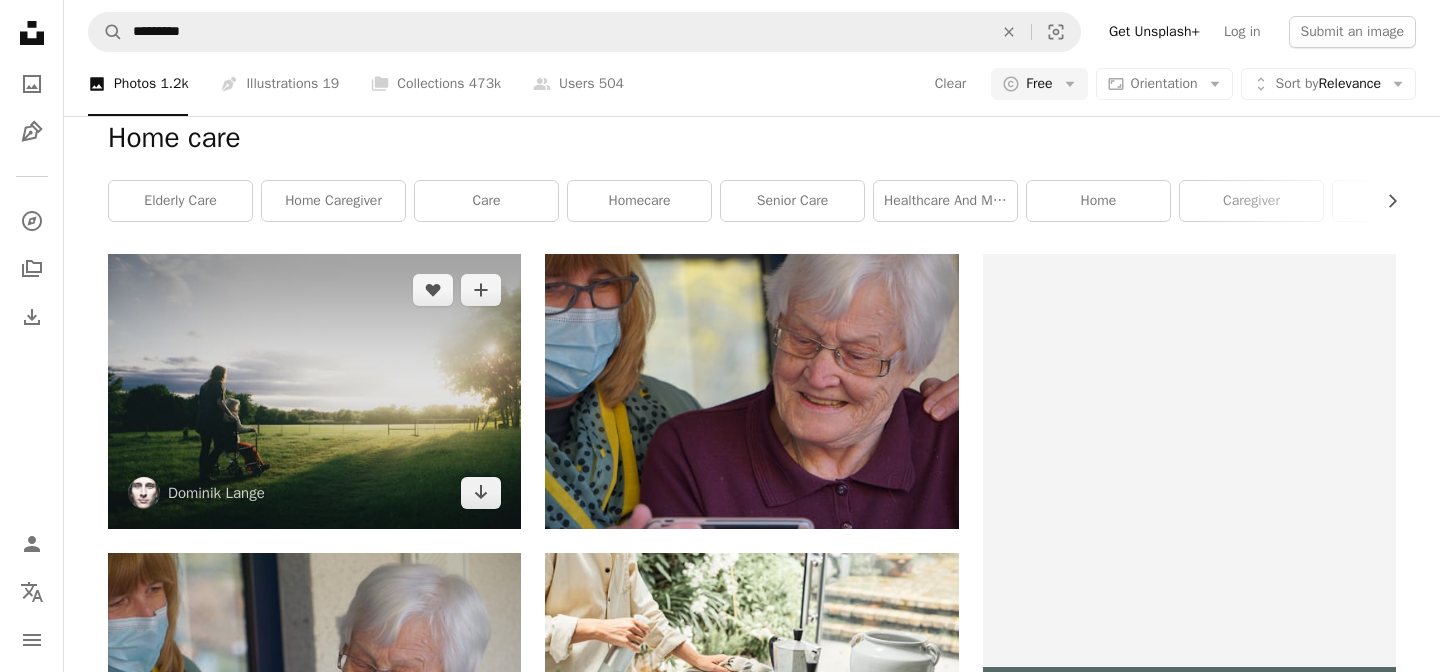 scroll, scrollTop: 0, scrollLeft: 0, axis: both 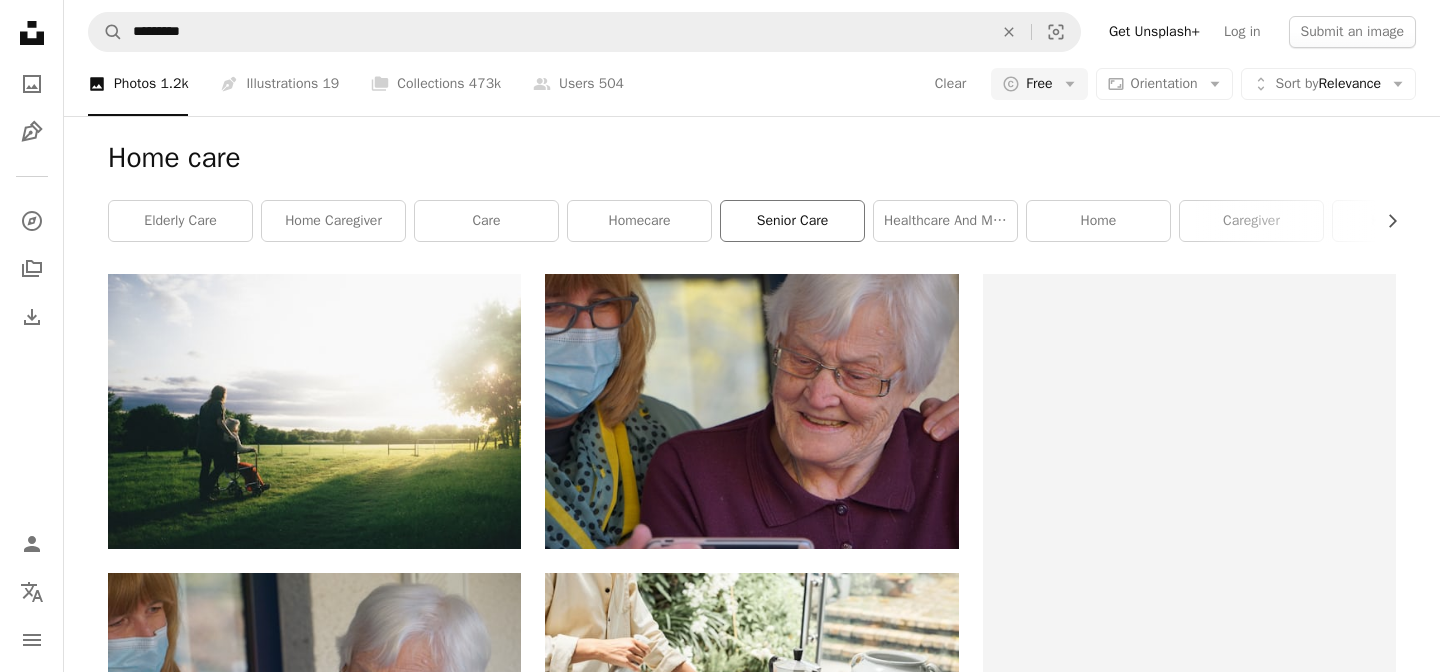 click on "senior care" at bounding box center [792, 221] 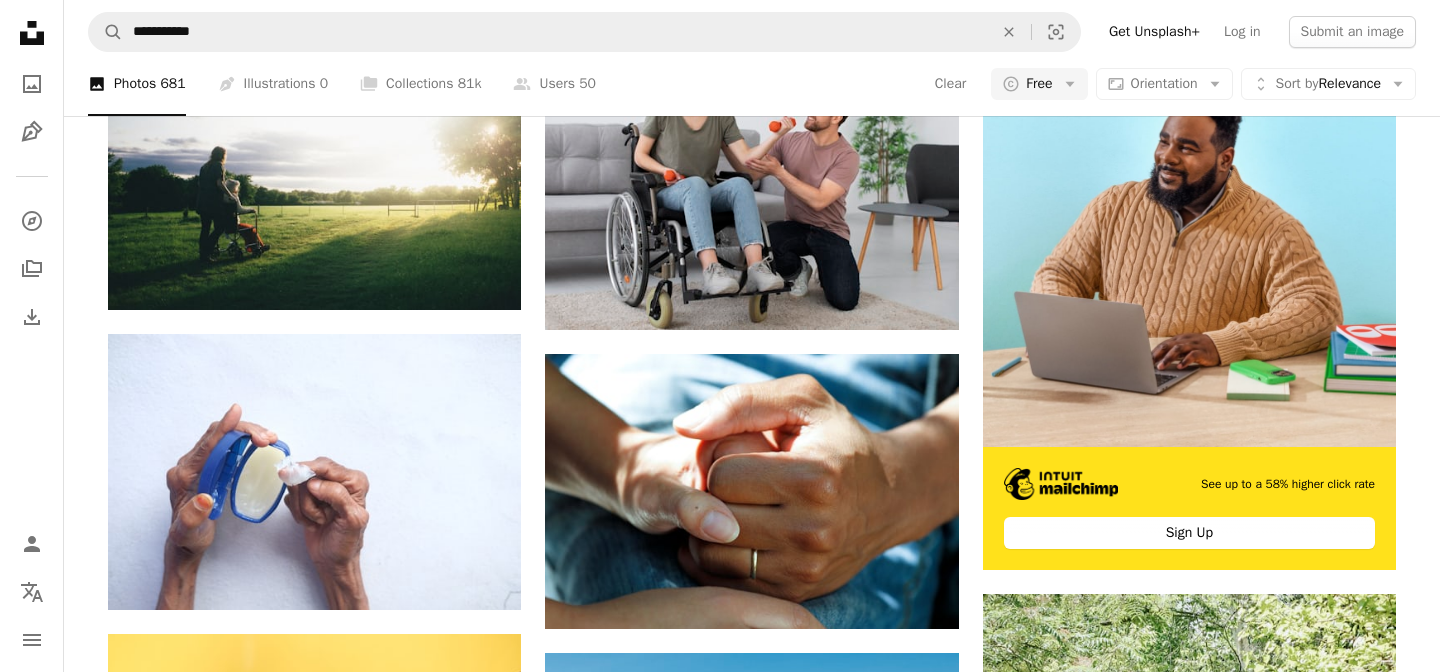 scroll, scrollTop: 0, scrollLeft: 0, axis: both 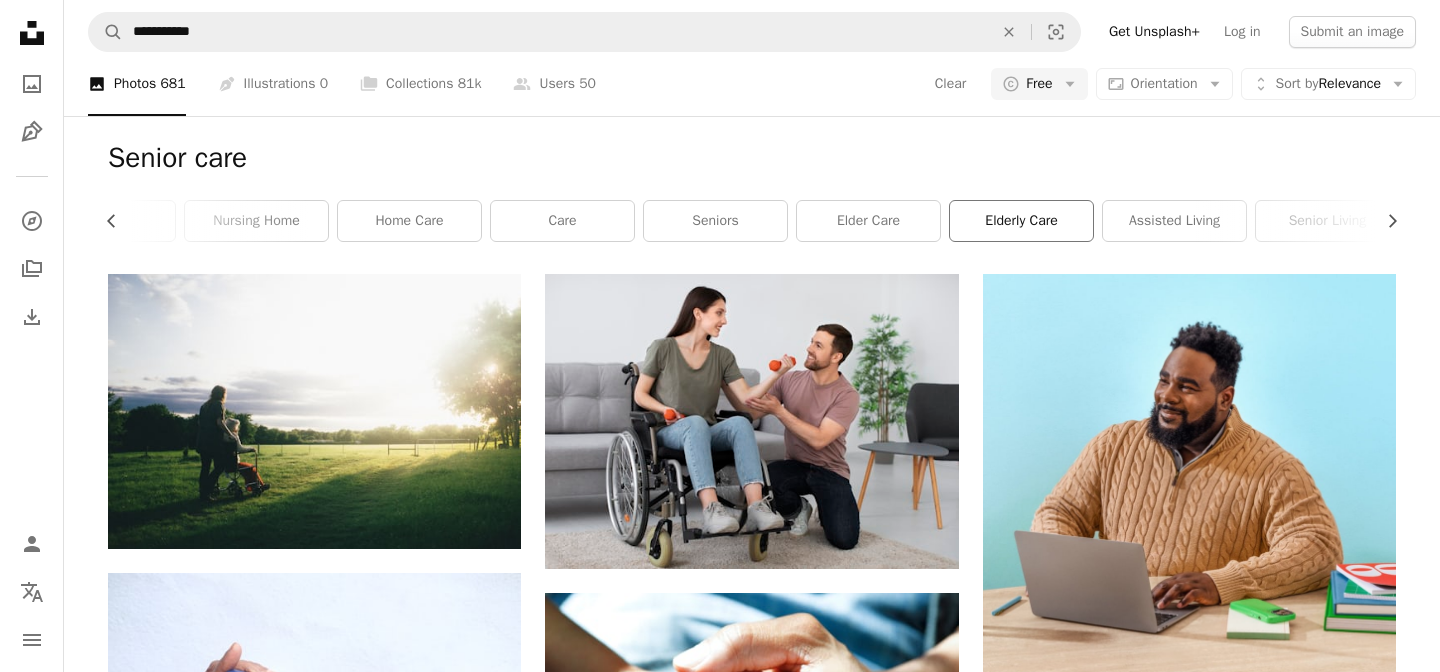 click on "elderly care" at bounding box center (1021, 221) 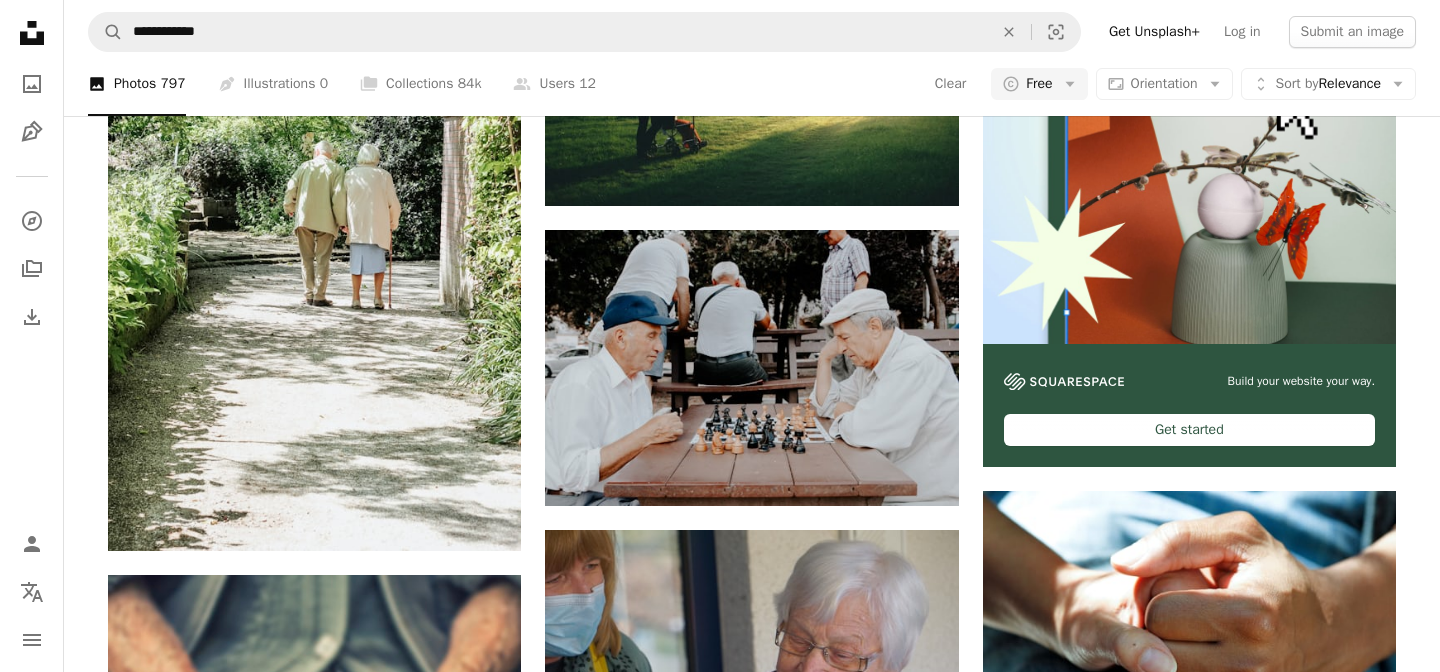 scroll, scrollTop: 0, scrollLeft: 0, axis: both 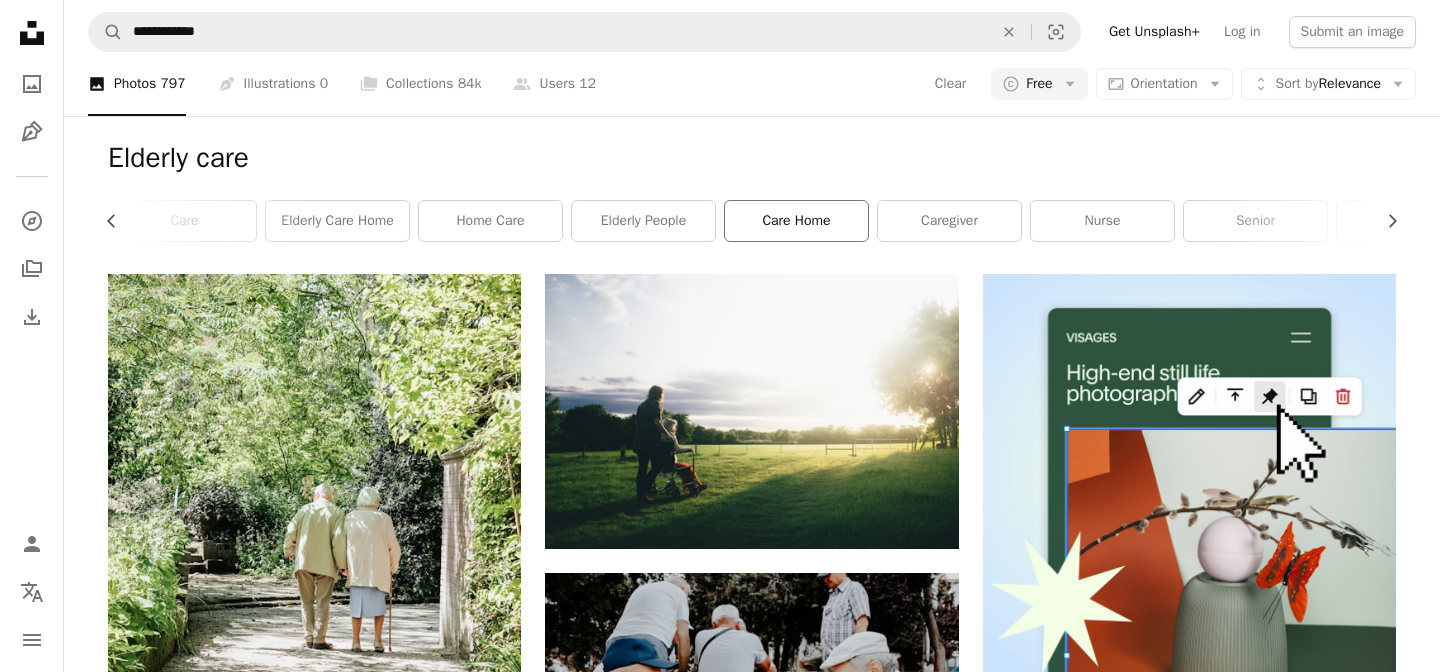 click on "care home" at bounding box center [796, 221] 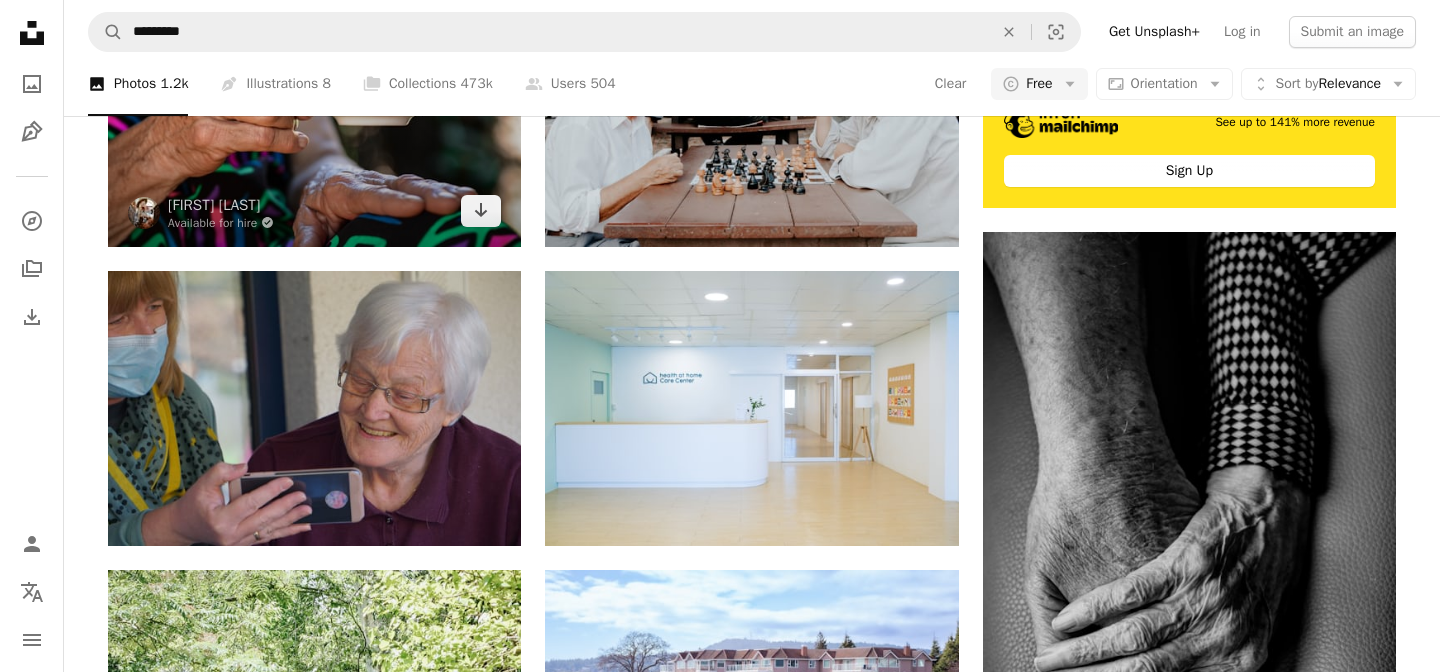 scroll, scrollTop: 593, scrollLeft: 0, axis: vertical 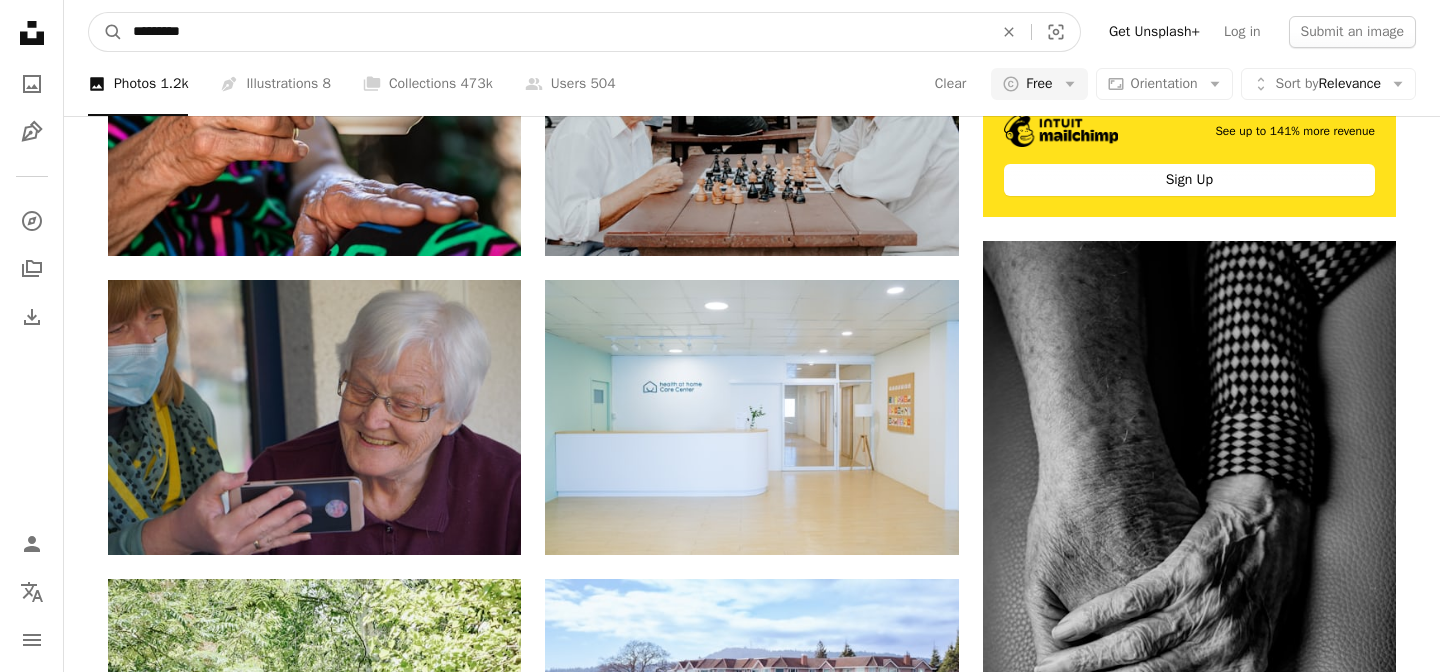 drag, startPoint x: 212, startPoint y: 39, endPoint x: 130, endPoint y: 39, distance: 82 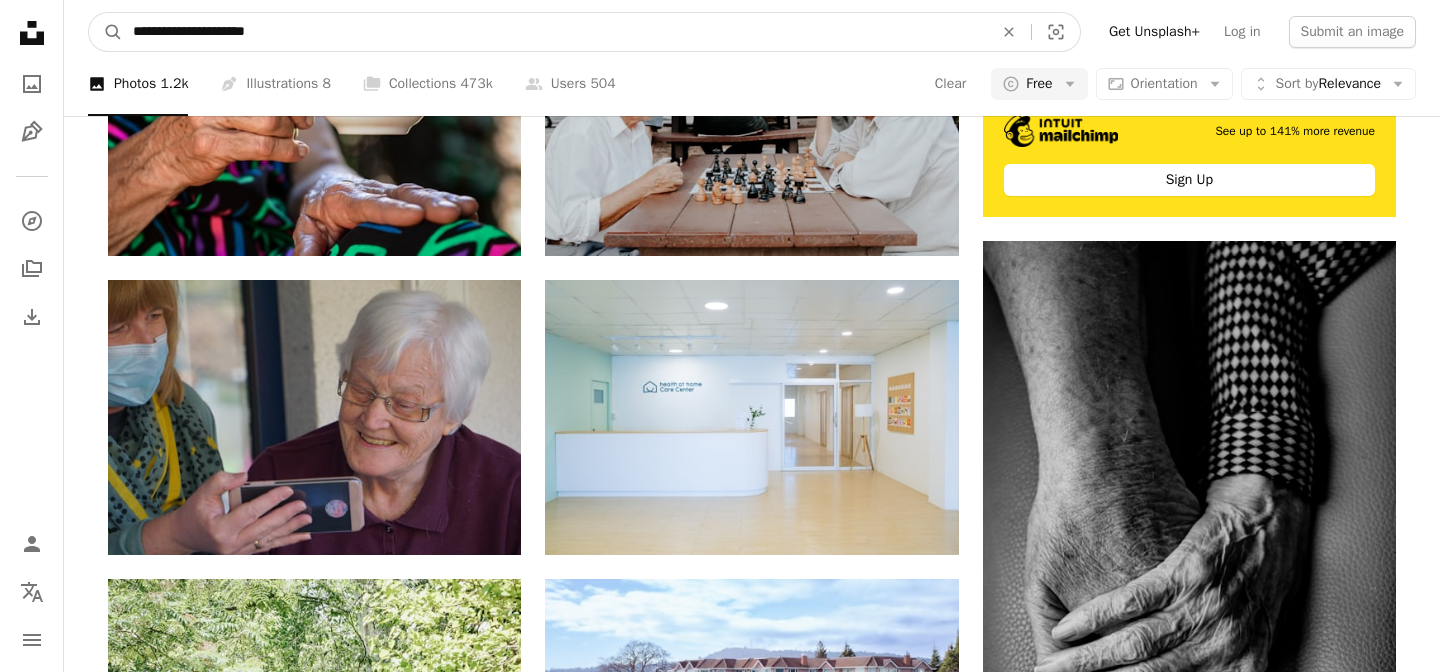 type on "**********" 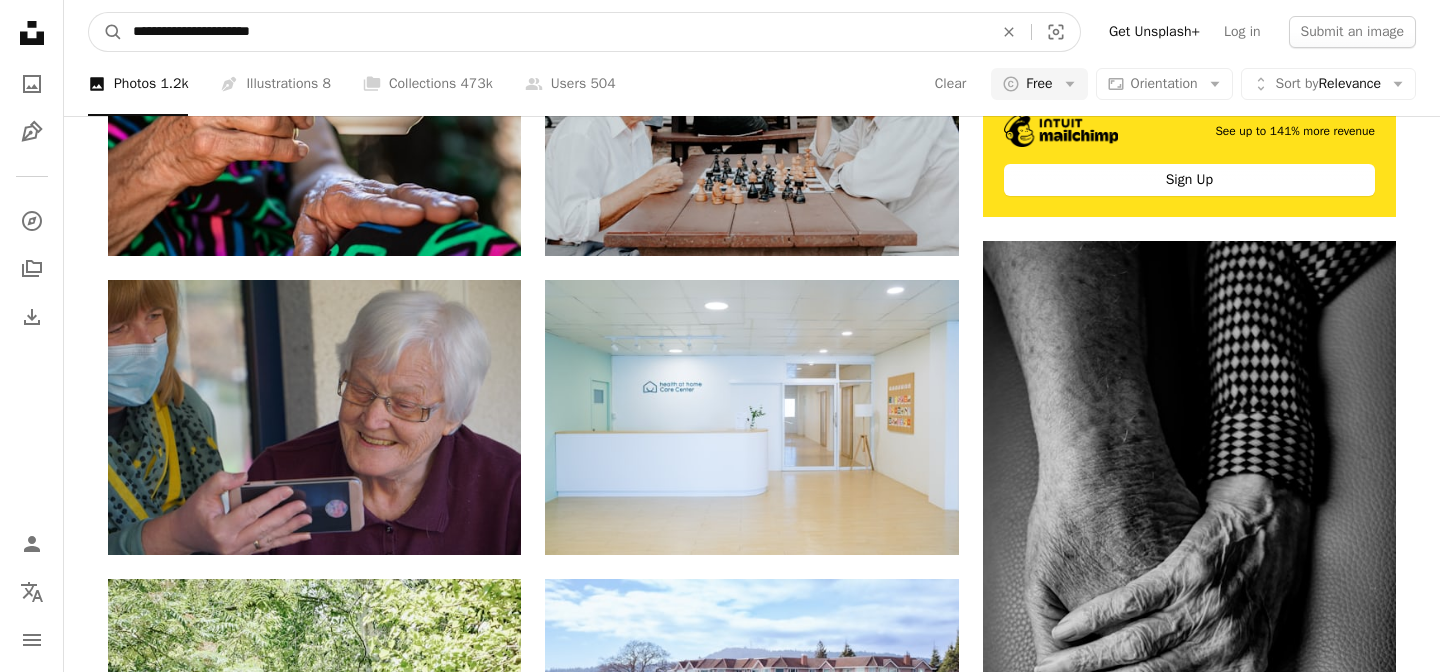 click on "A magnifying glass" at bounding box center (106, 32) 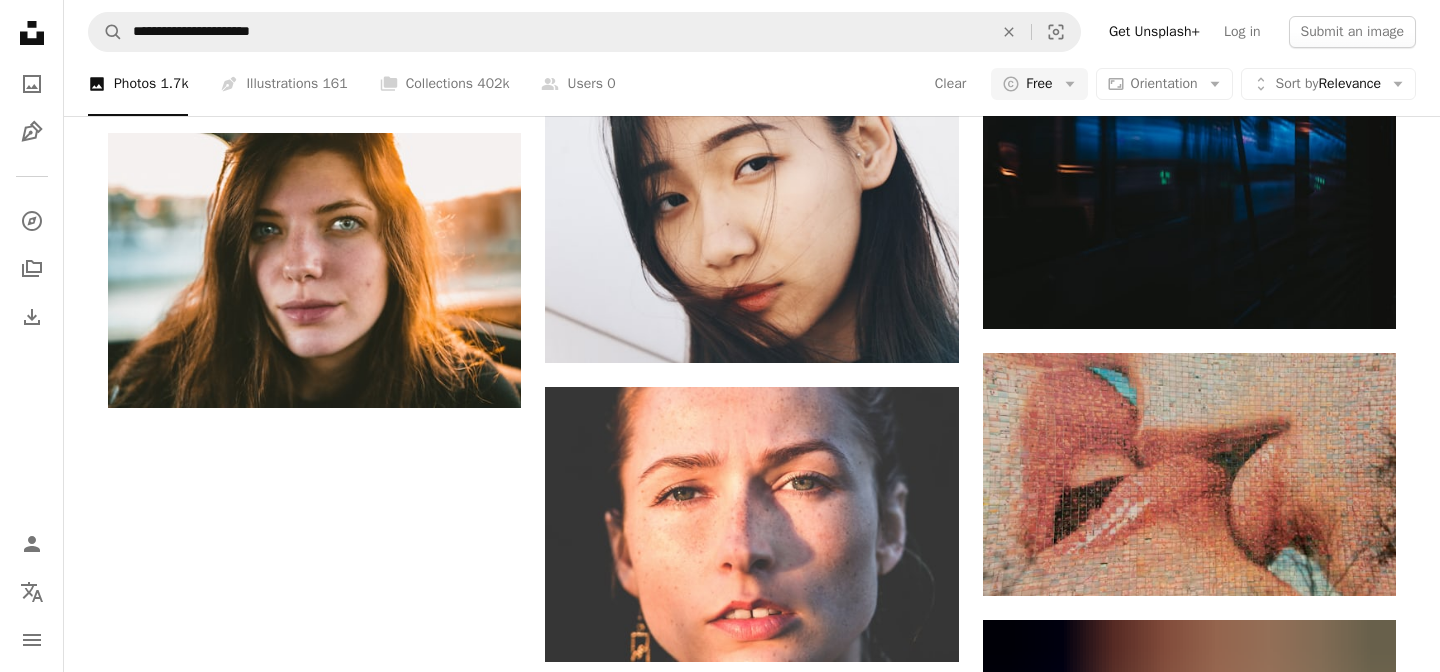 scroll, scrollTop: 2569, scrollLeft: 0, axis: vertical 